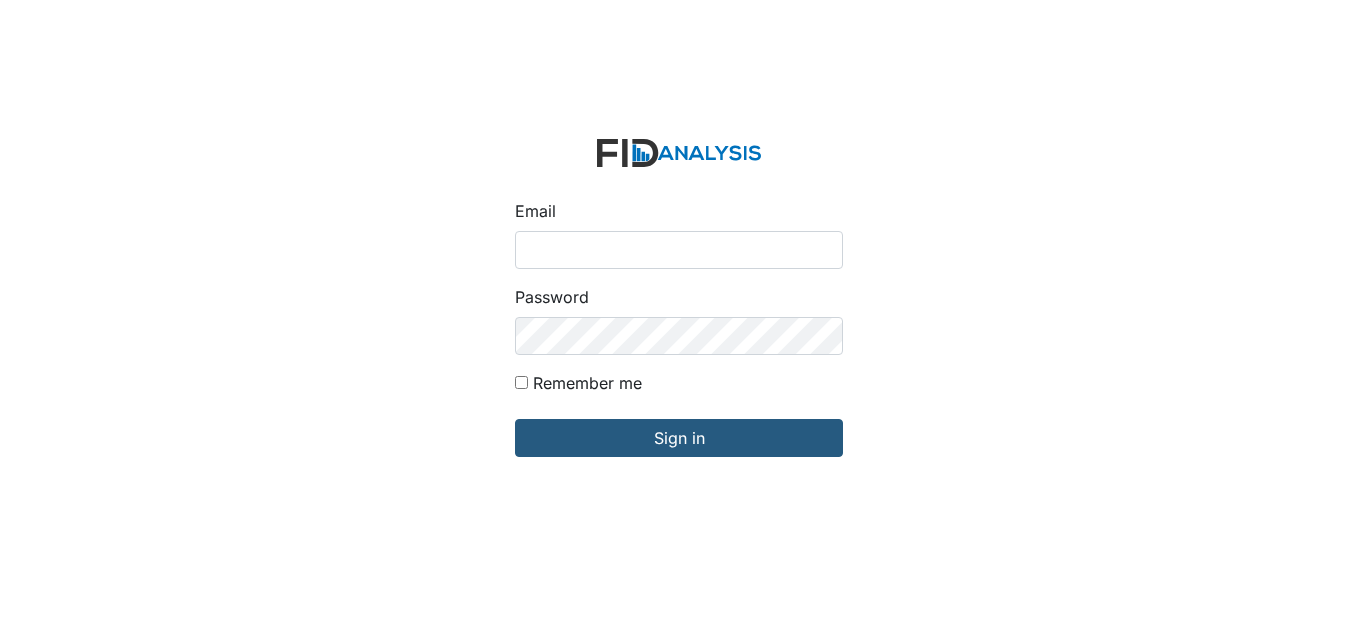 scroll, scrollTop: 0, scrollLeft: 0, axis: both 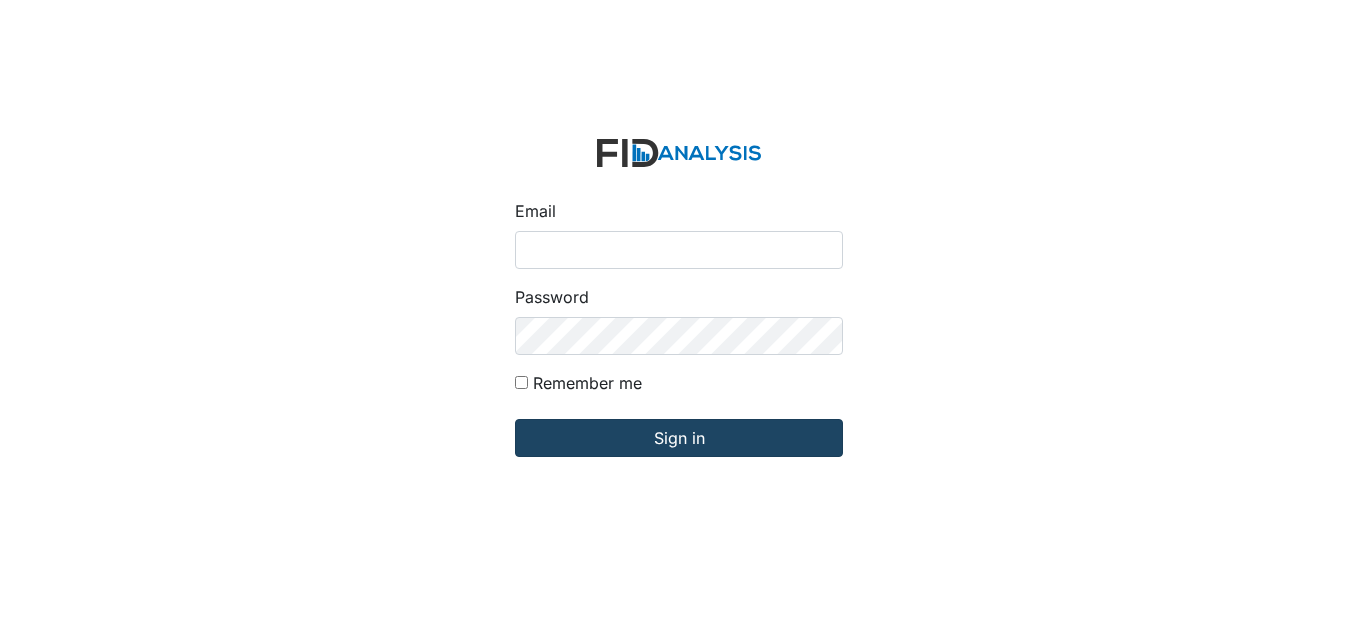 type on "[USERNAME]@example.com" 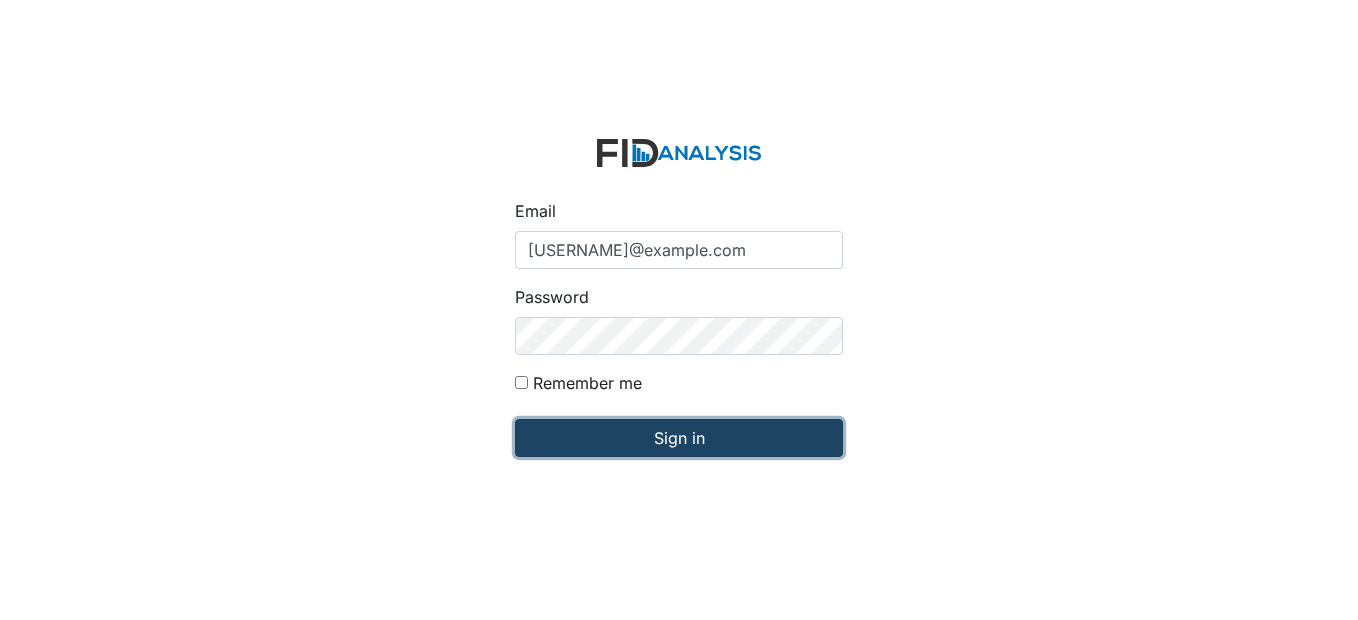 click on "Sign in" at bounding box center [679, 438] 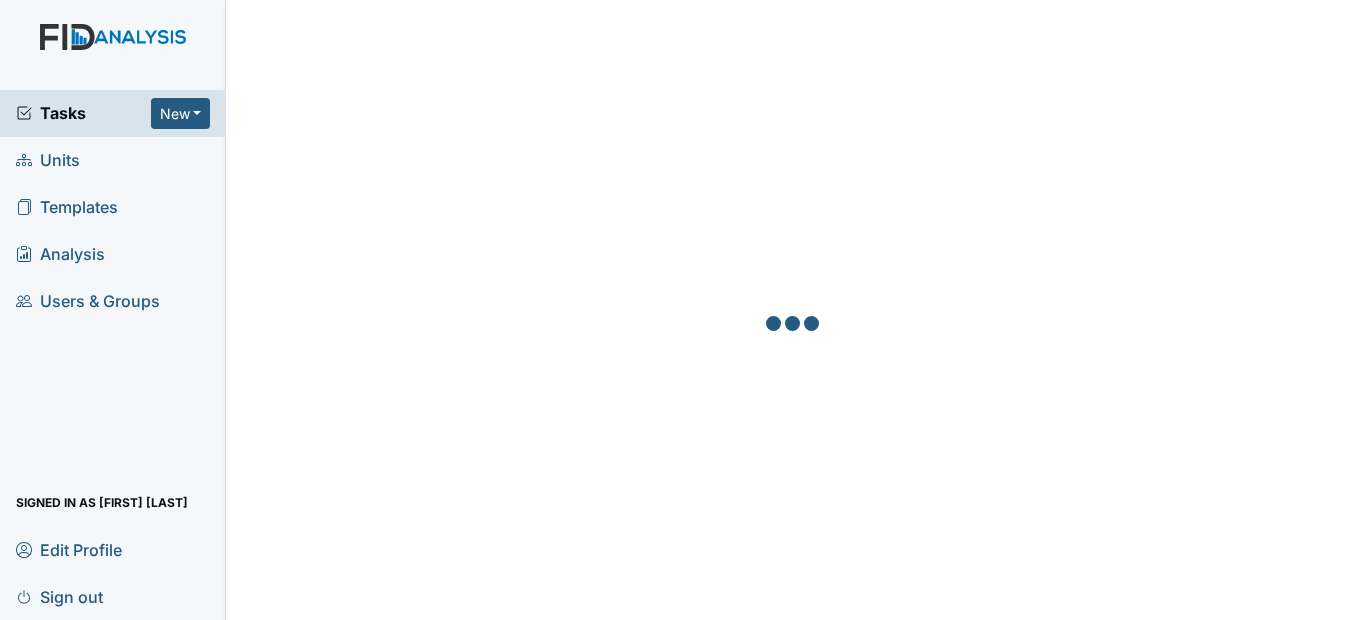 scroll, scrollTop: 0, scrollLeft: 0, axis: both 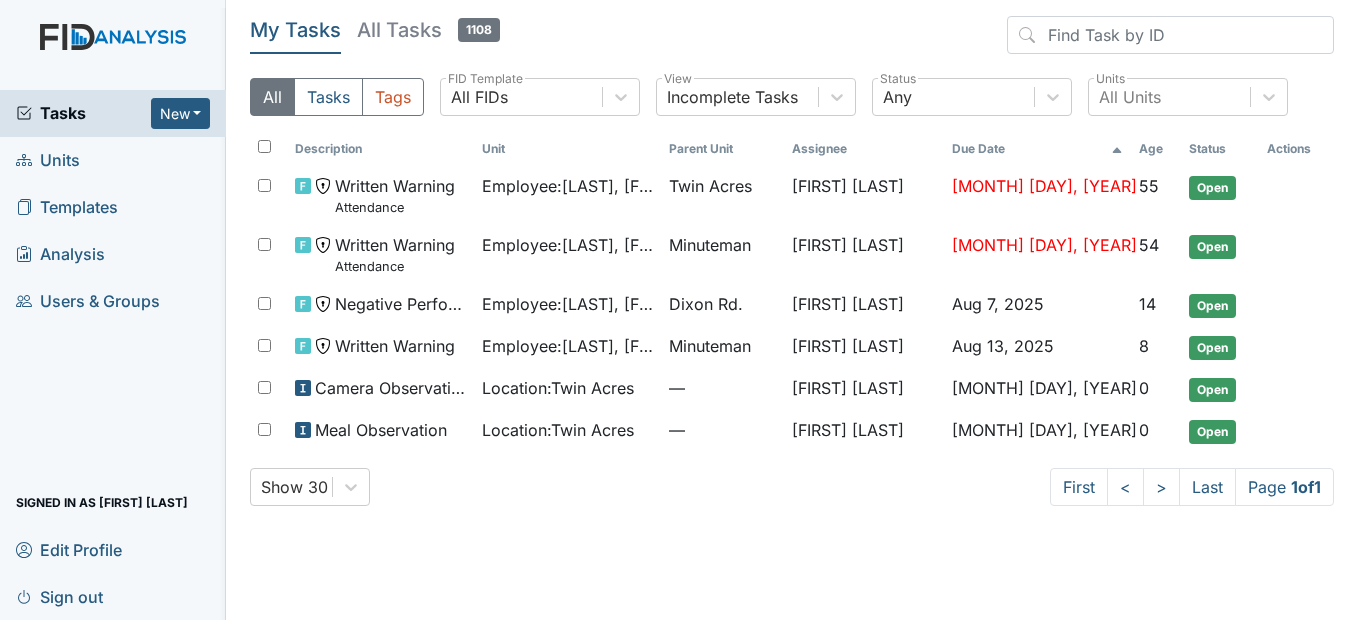 click on "Units" at bounding box center (48, 160) 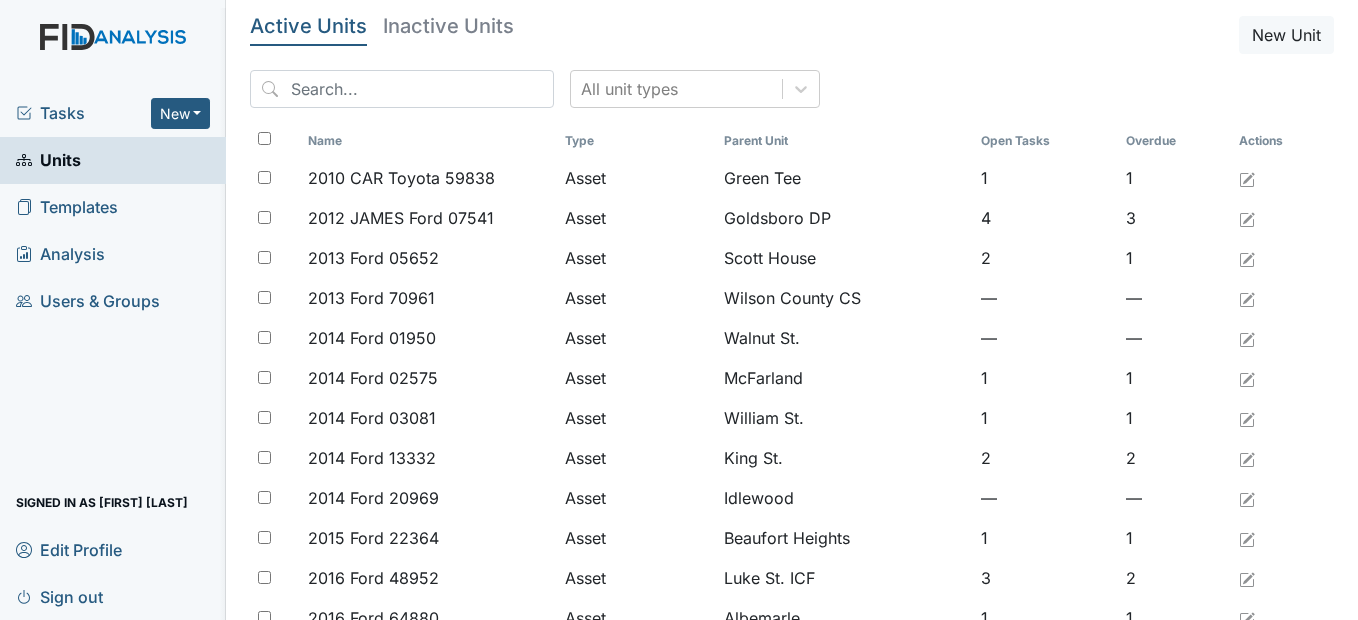 scroll, scrollTop: 0, scrollLeft: 0, axis: both 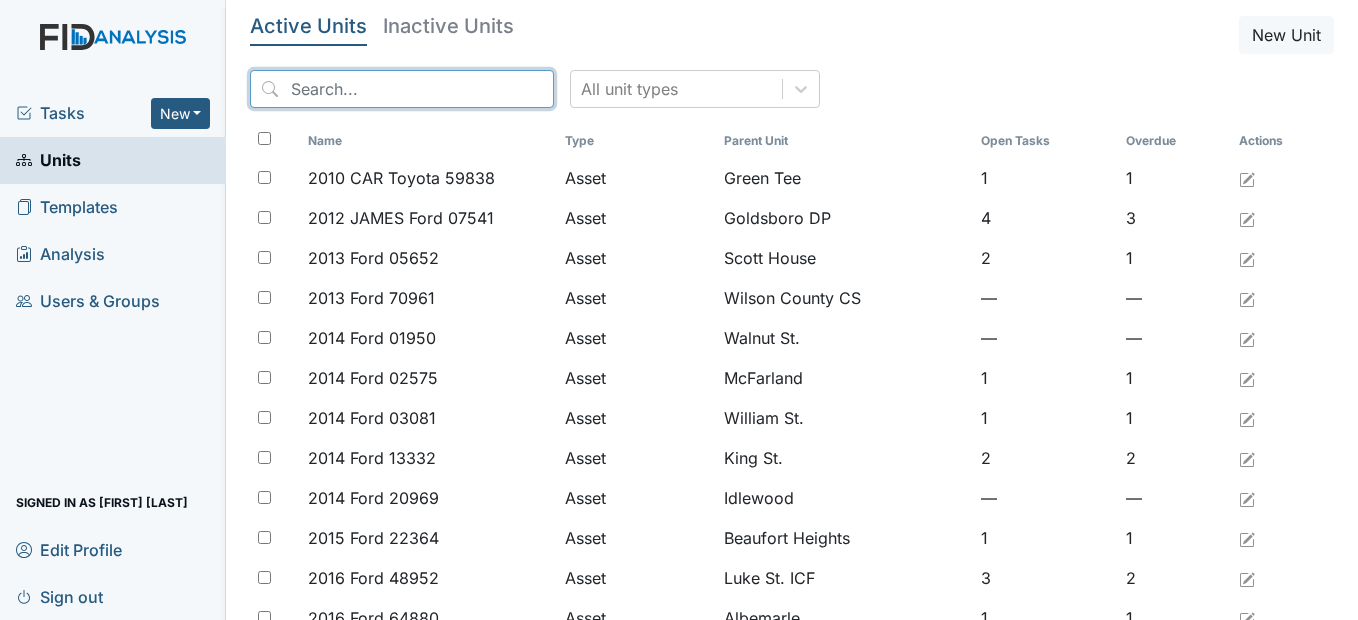 click at bounding box center [402, 89] 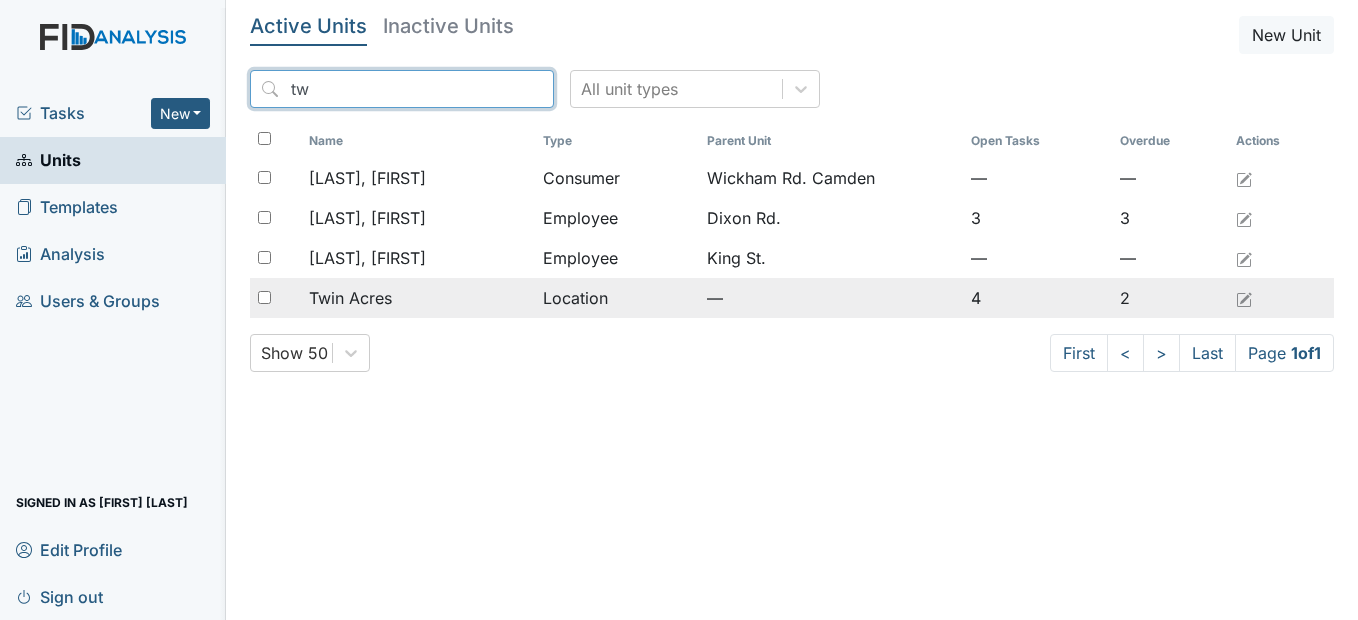 type on "tw" 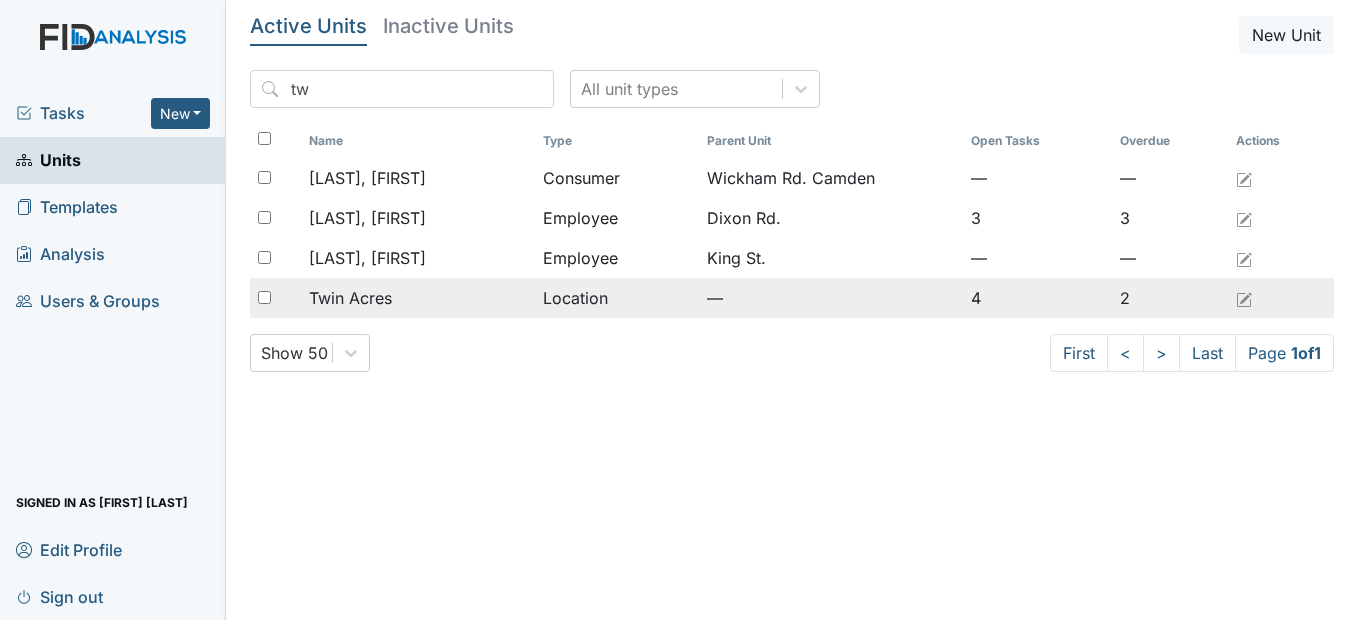 click on "Twin Acres" at bounding box center [350, 298] 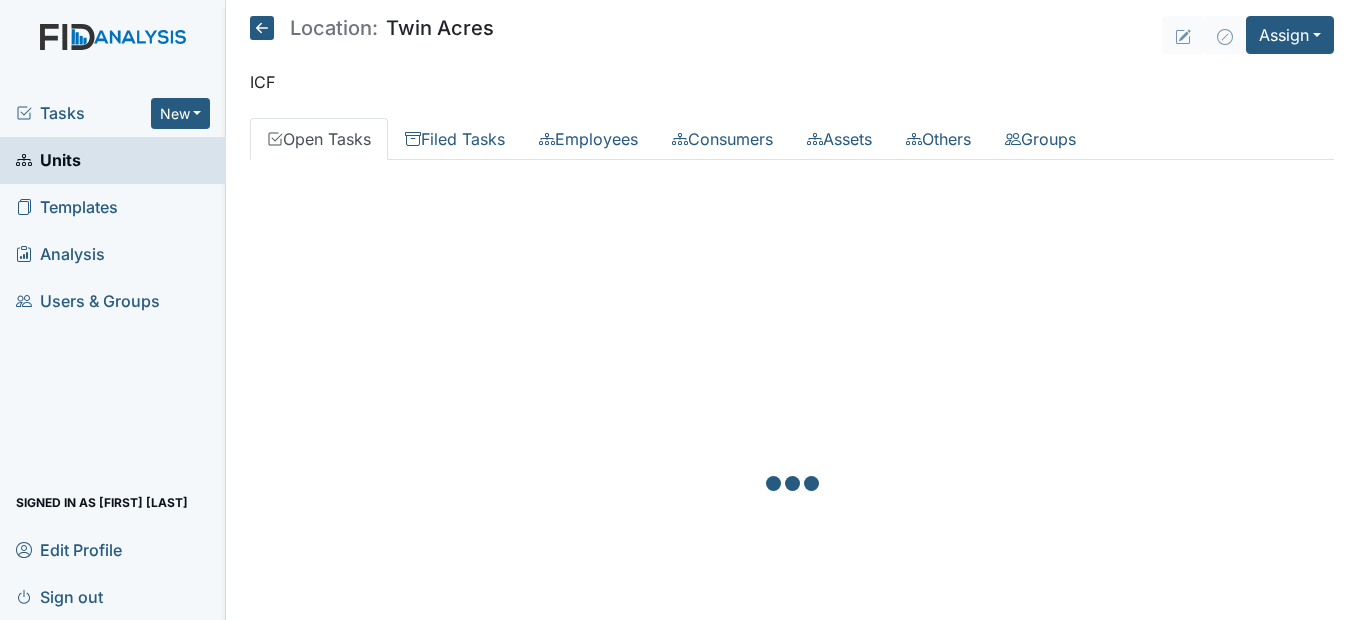 scroll, scrollTop: 0, scrollLeft: 0, axis: both 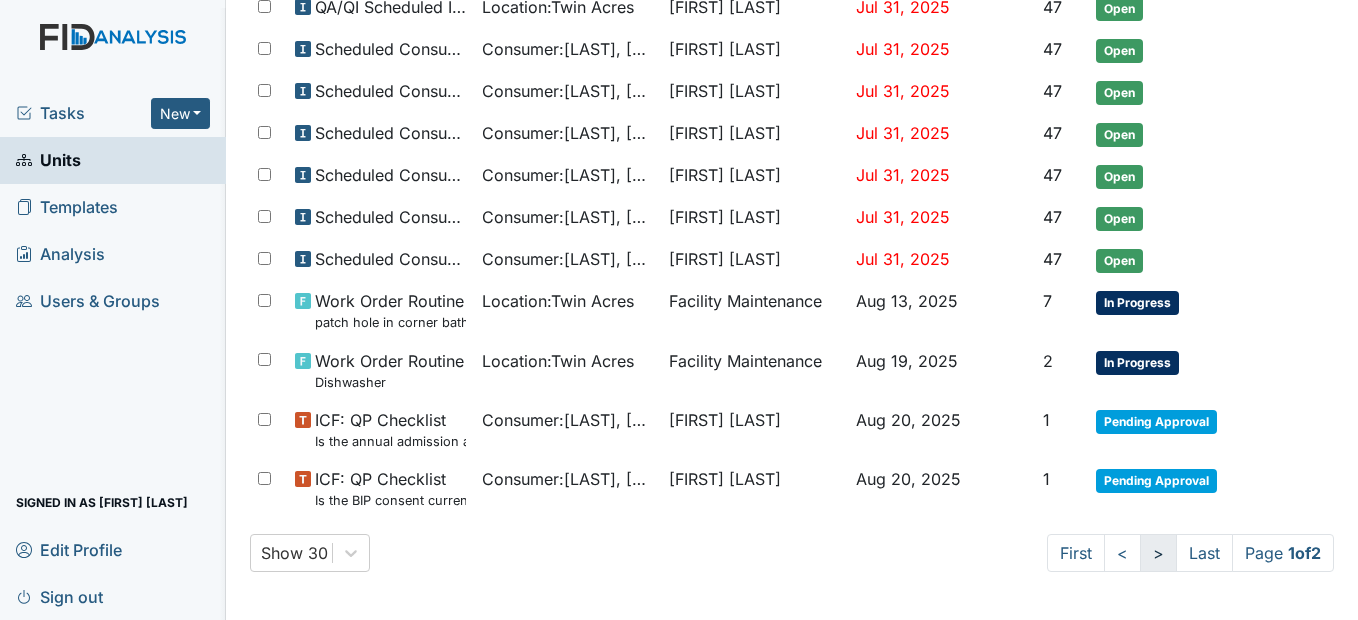 click on ">" at bounding box center [1158, 553] 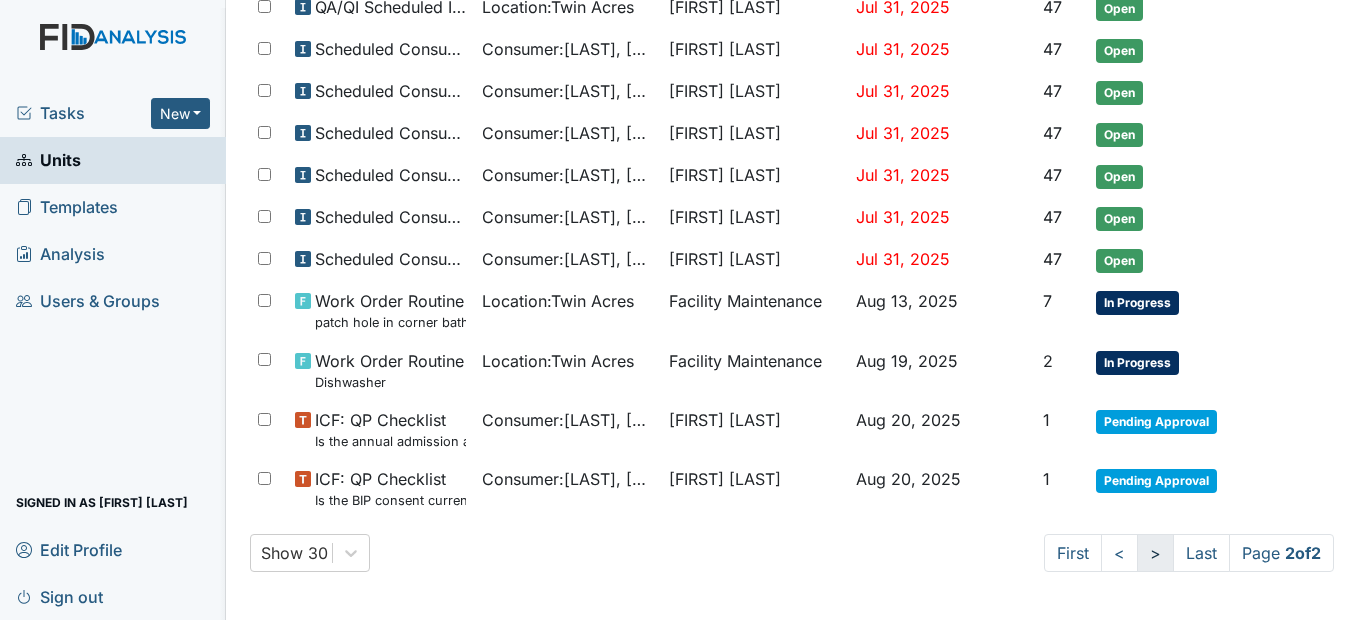 scroll, scrollTop: 0, scrollLeft: 0, axis: both 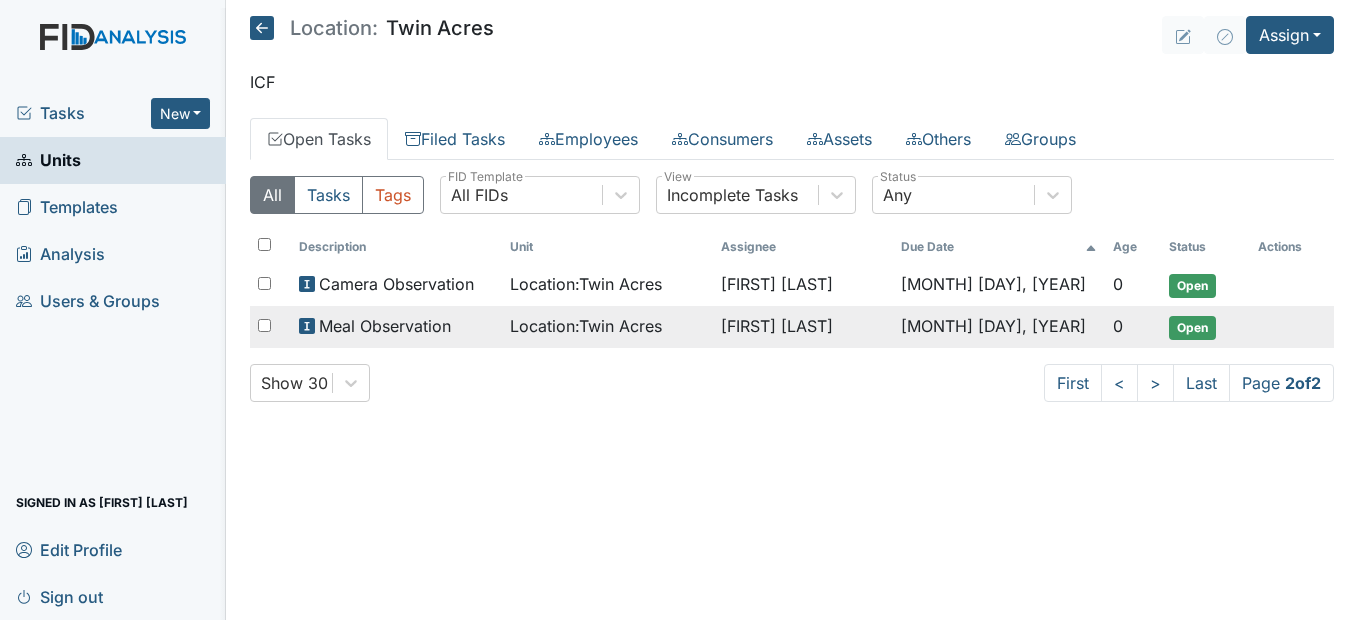 click on "Location :  Twin Acres" at bounding box center (586, 326) 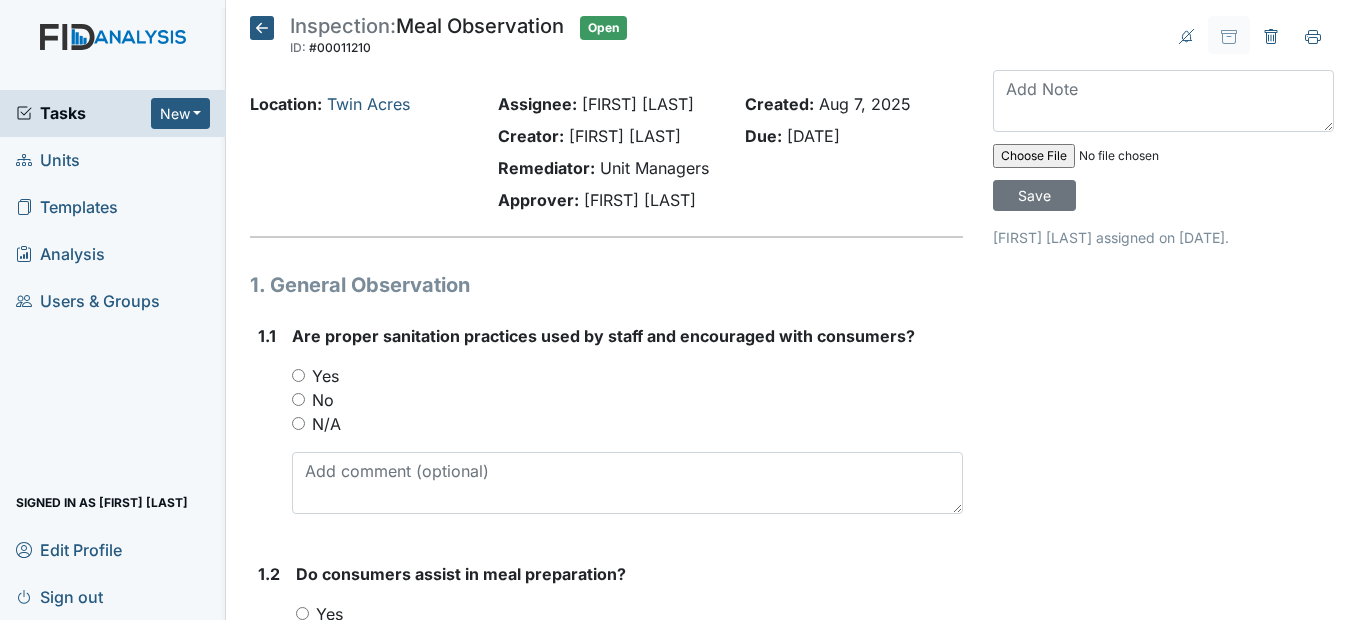 scroll, scrollTop: 0, scrollLeft: 0, axis: both 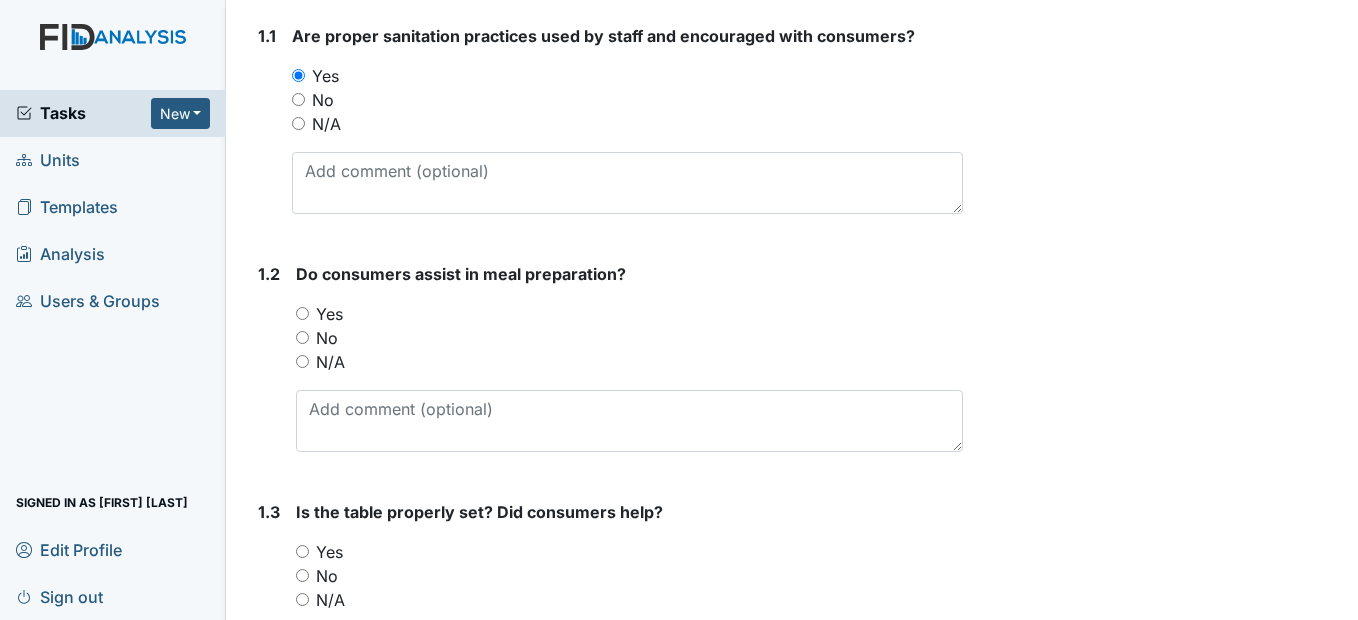 click on "Yes" at bounding box center (302, 313) 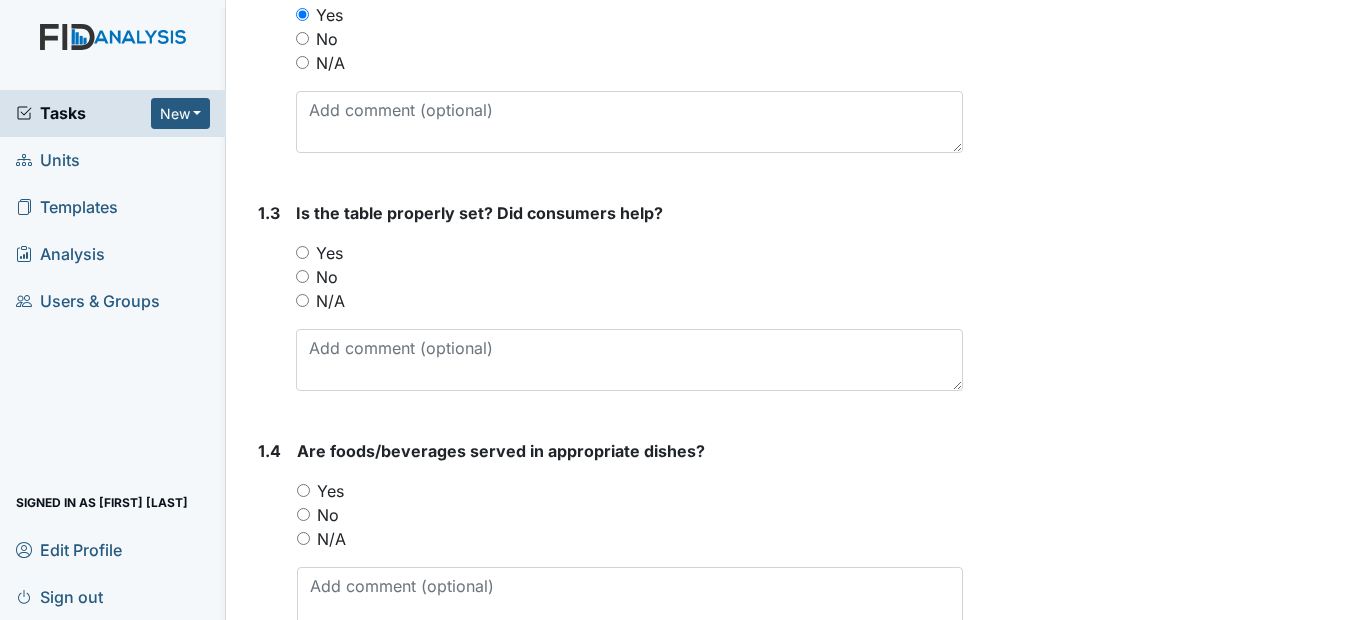 scroll, scrollTop: 600, scrollLeft: 0, axis: vertical 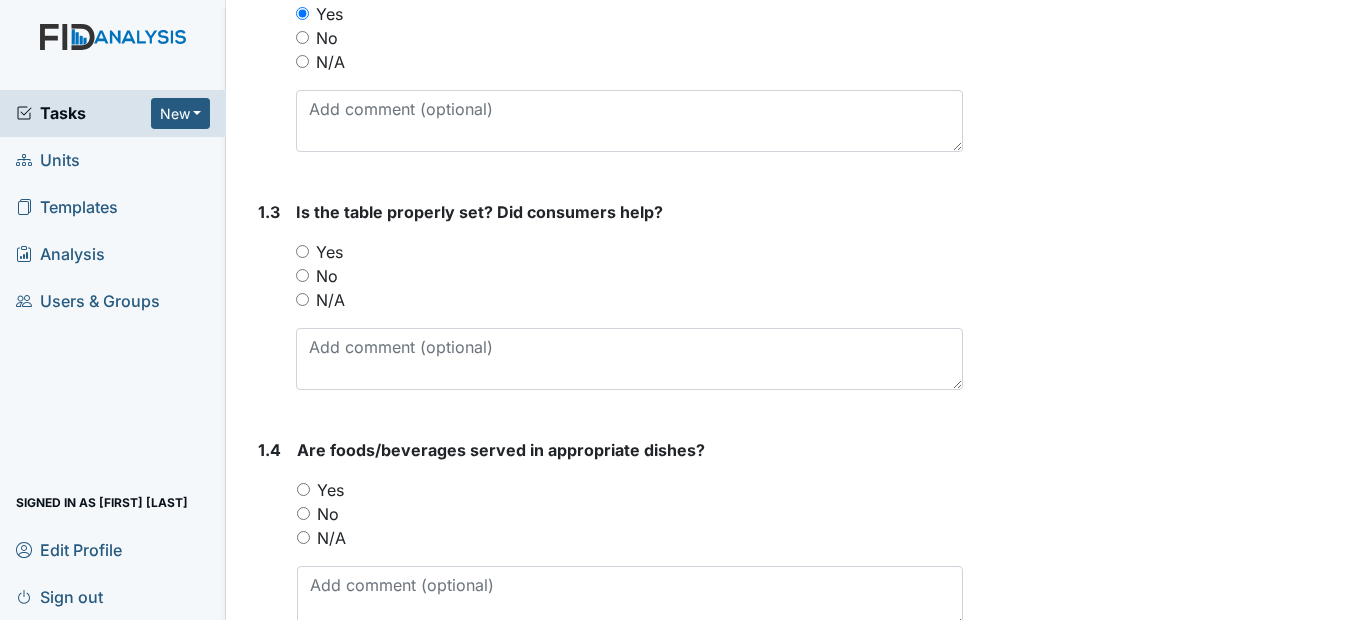 click on "Yes" at bounding box center (302, 251) 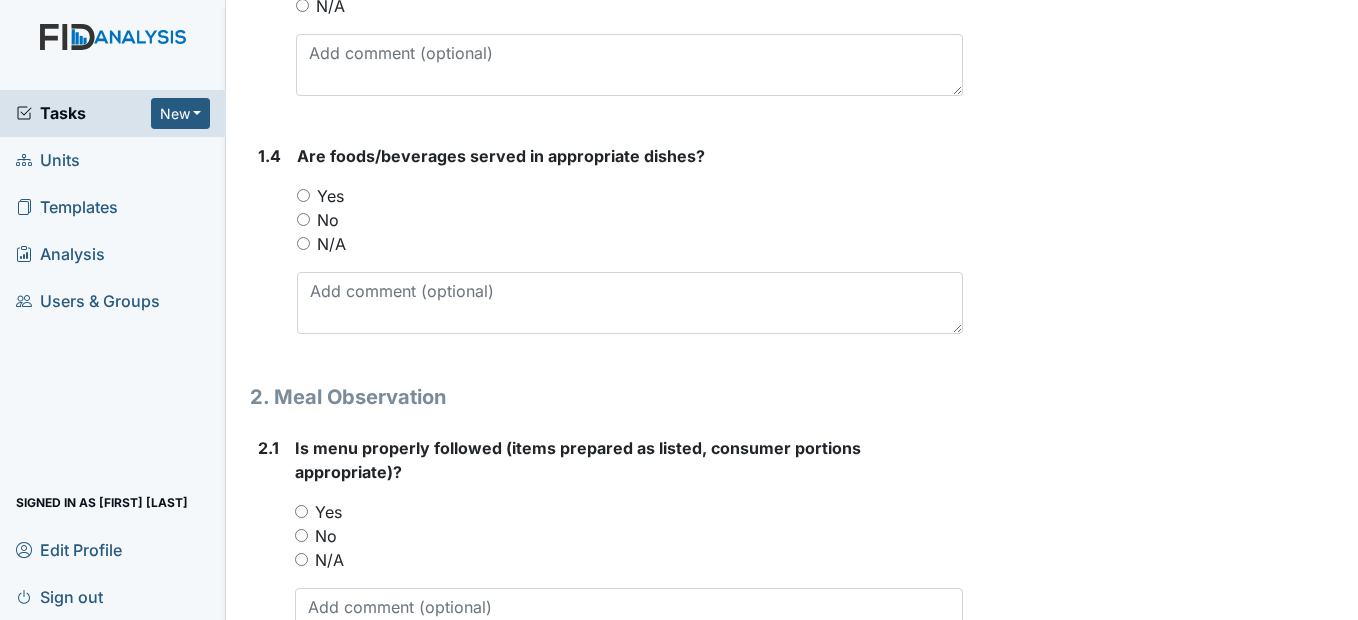 scroll, scrollTop: 900, scrollLeft: 0, axis: vertical 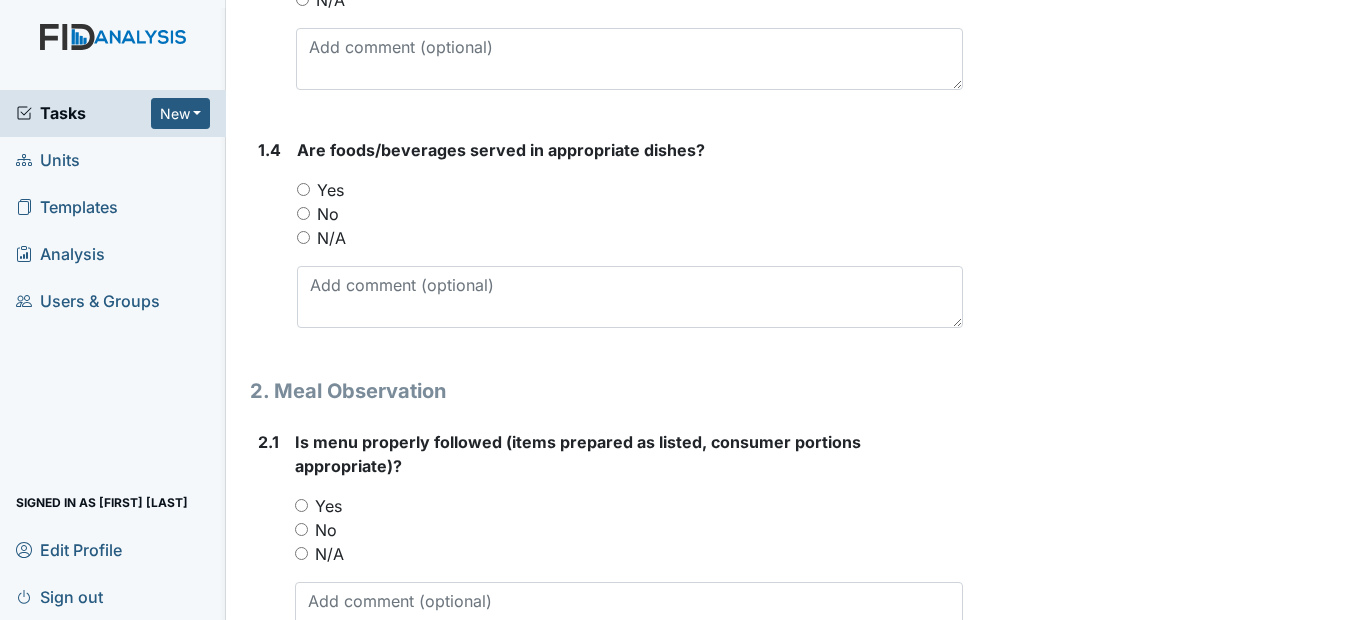 click on "Yes" at bounding box center (303, 189) 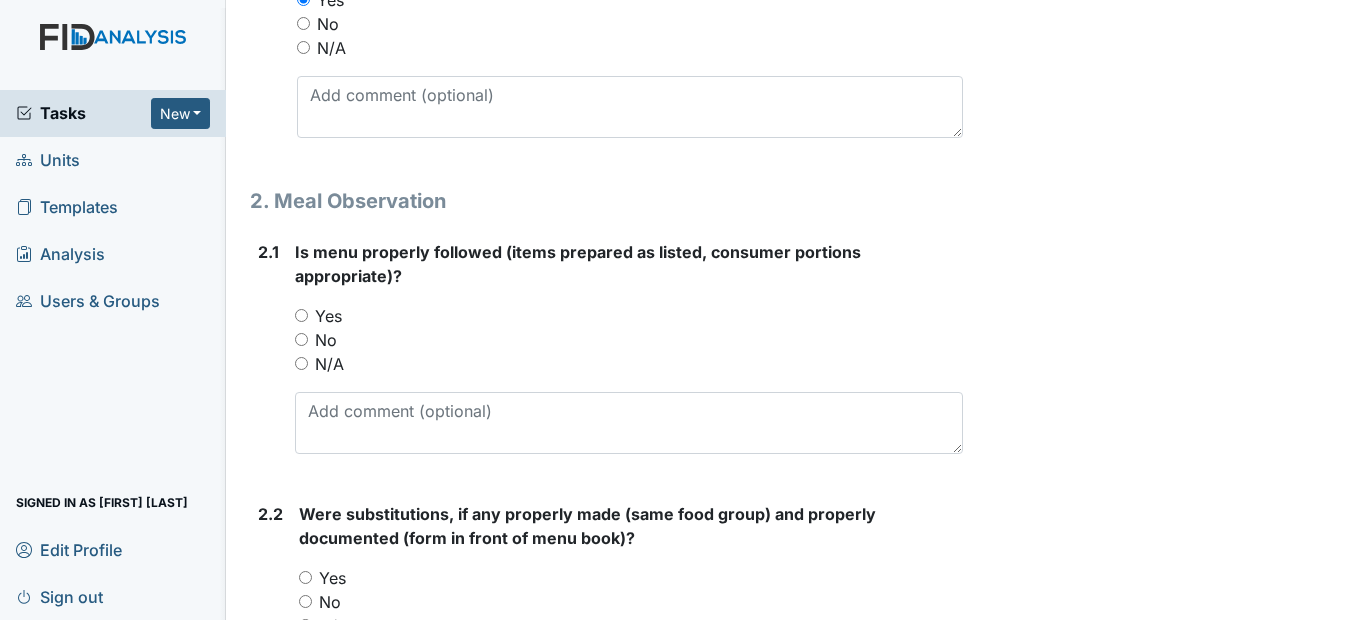 scroll, scrollTop: 1200, scrollLeft: 0, axis: vertical 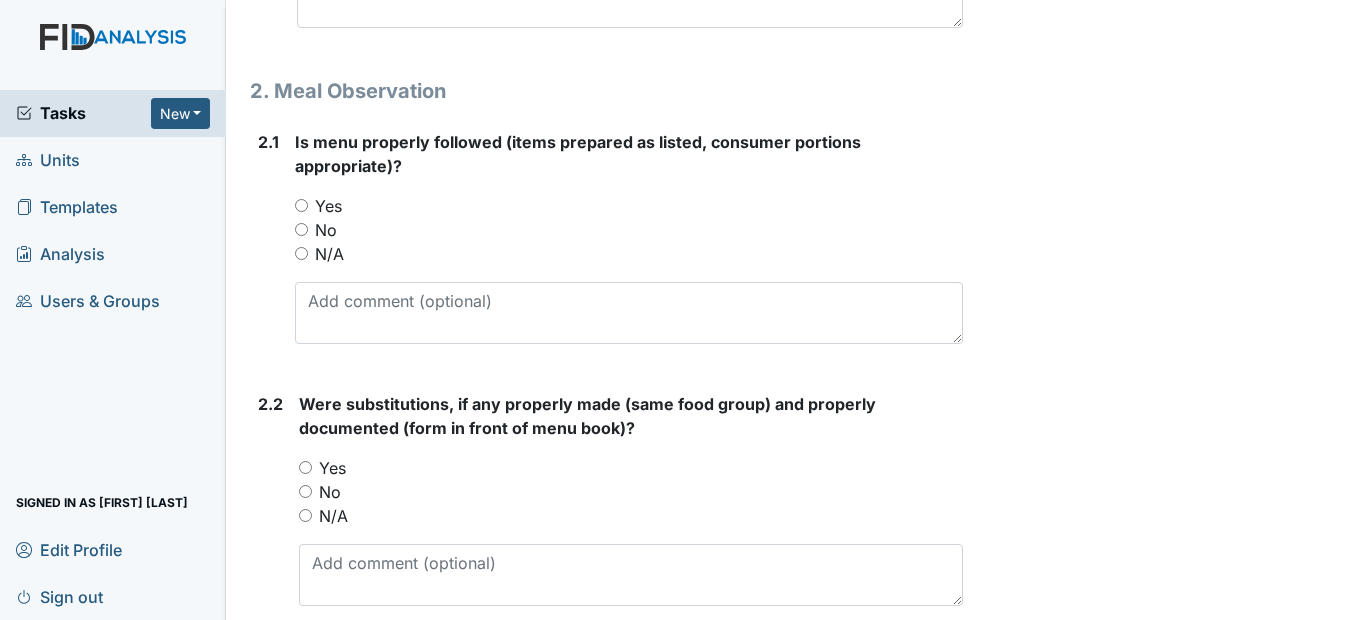 click on "Yes" at bounding box center (301, 205) 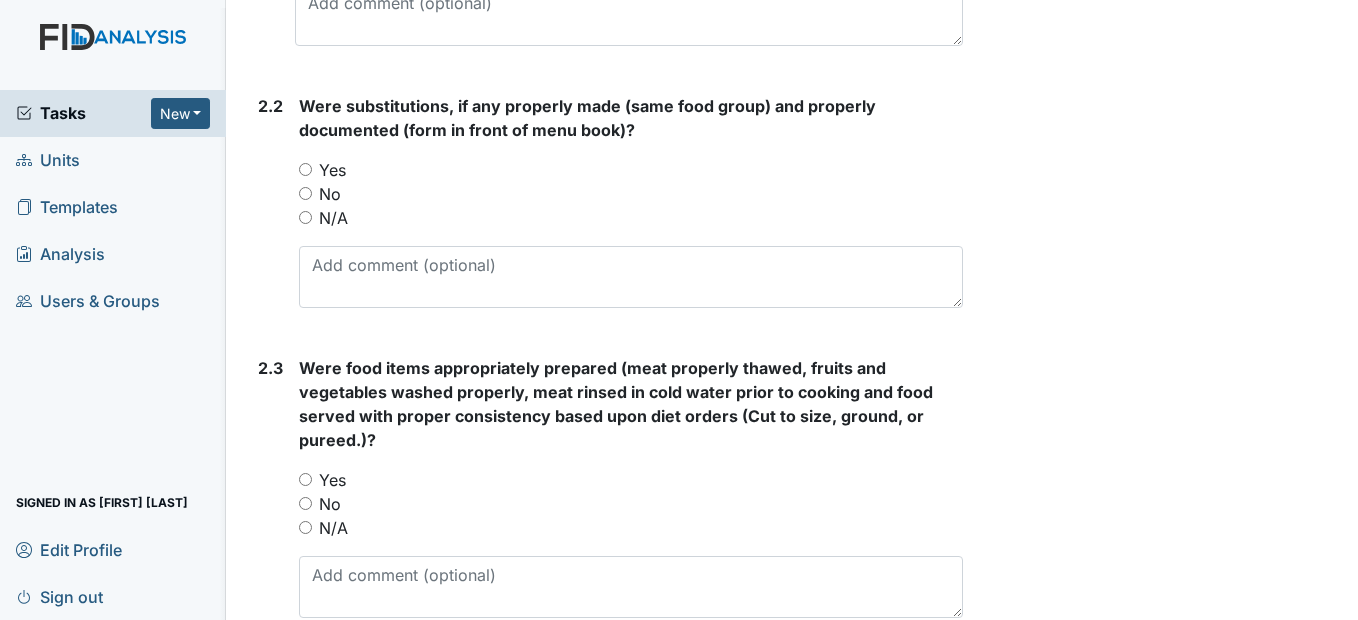 scroll, scrollTop: 1500, scrollLeft: 0, axis: vertical 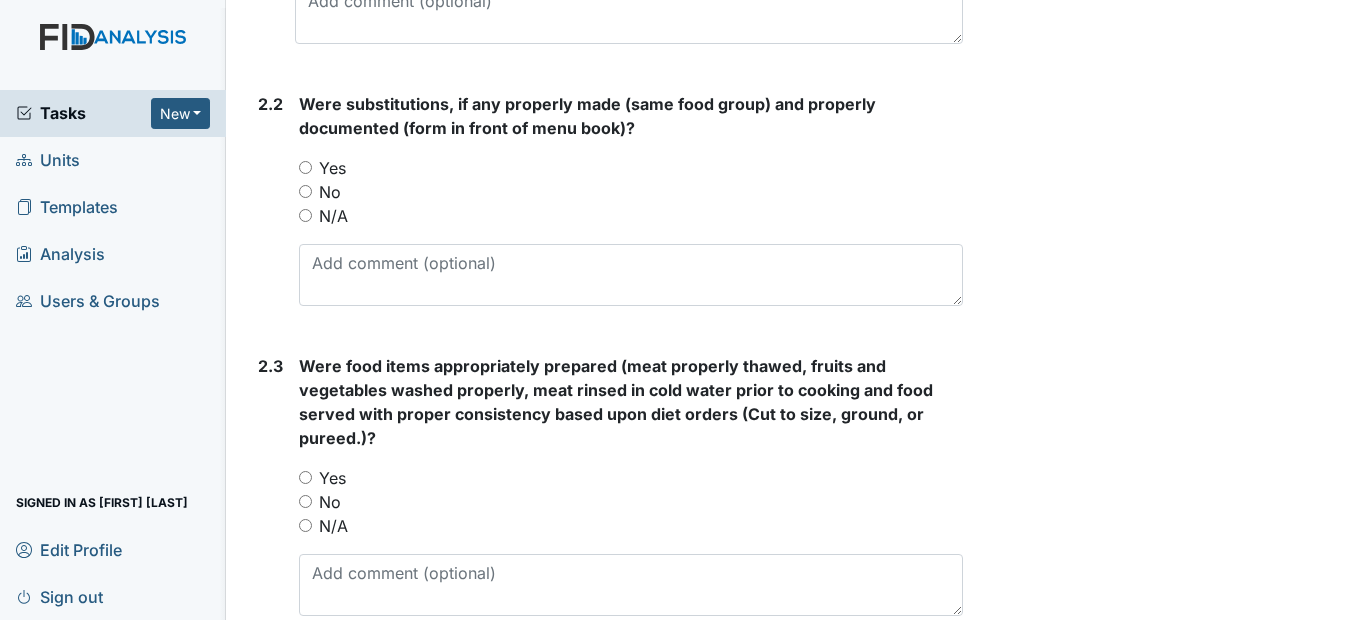 click on "Yes" at bounding box center [305, 167] 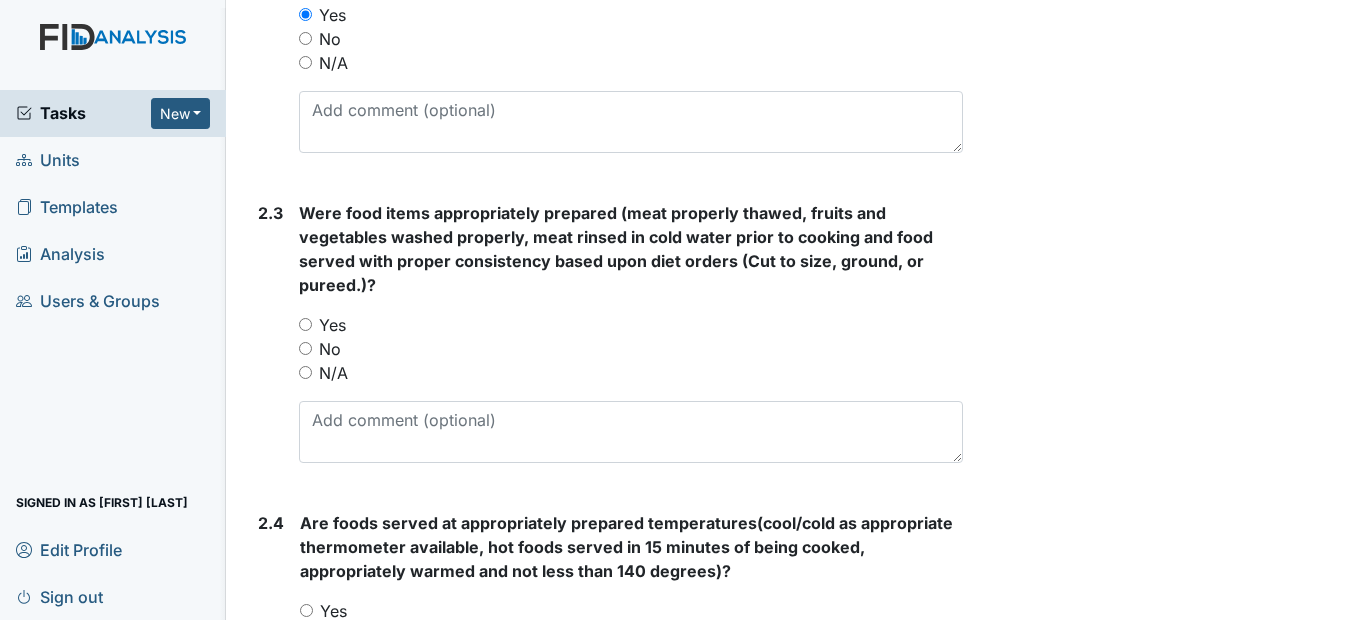 scroll, scrollTop: 1700, scrollLeft: 0, axis: vertical 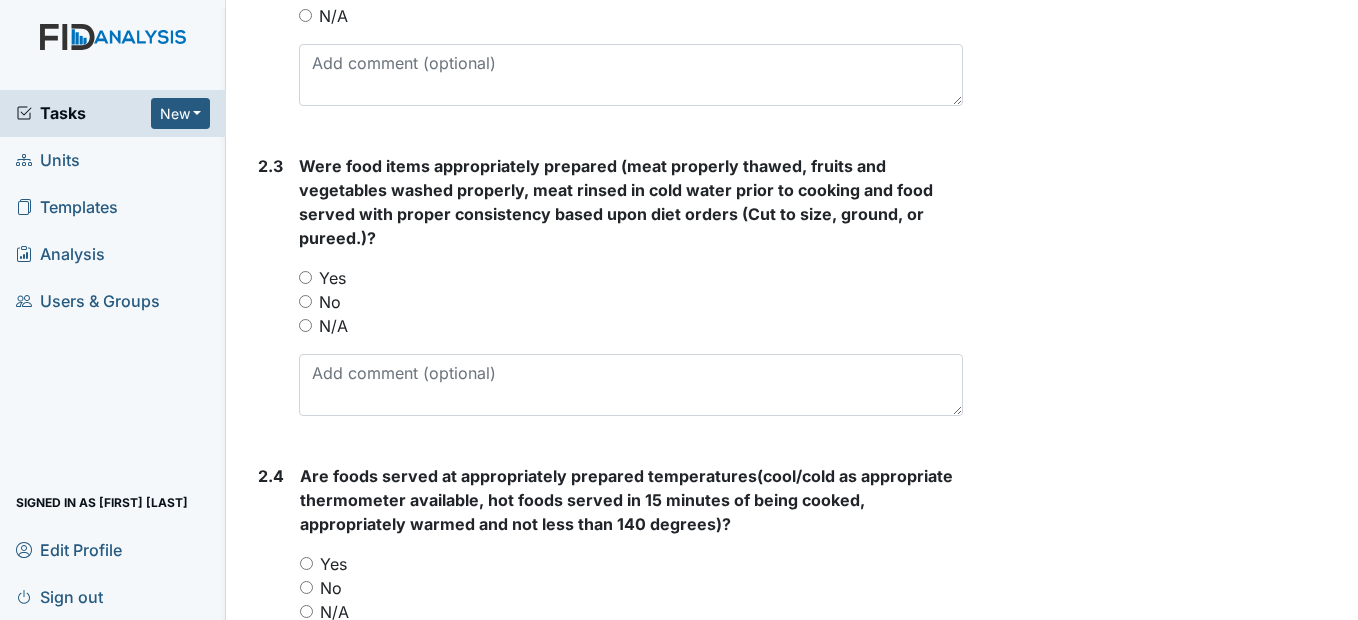 click on "Yes" at bounding box center [305, 277] 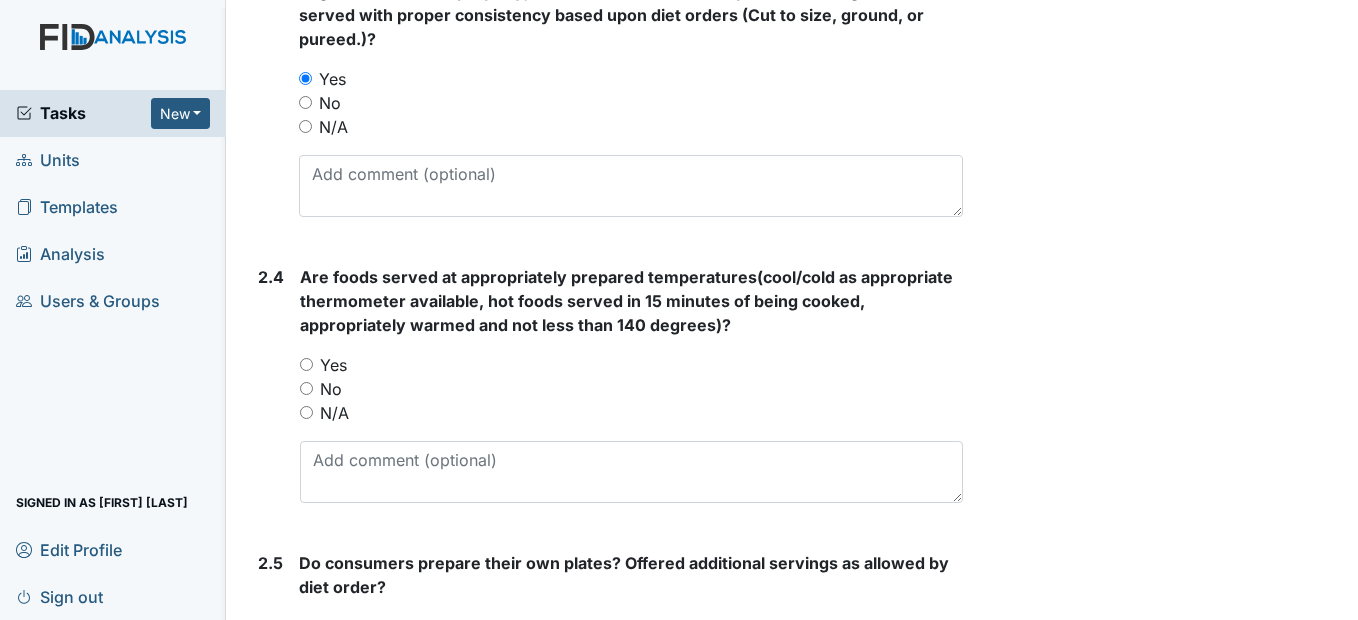 scroll, scrollTop: 2000, scrollLeft: 0, axis: vertical 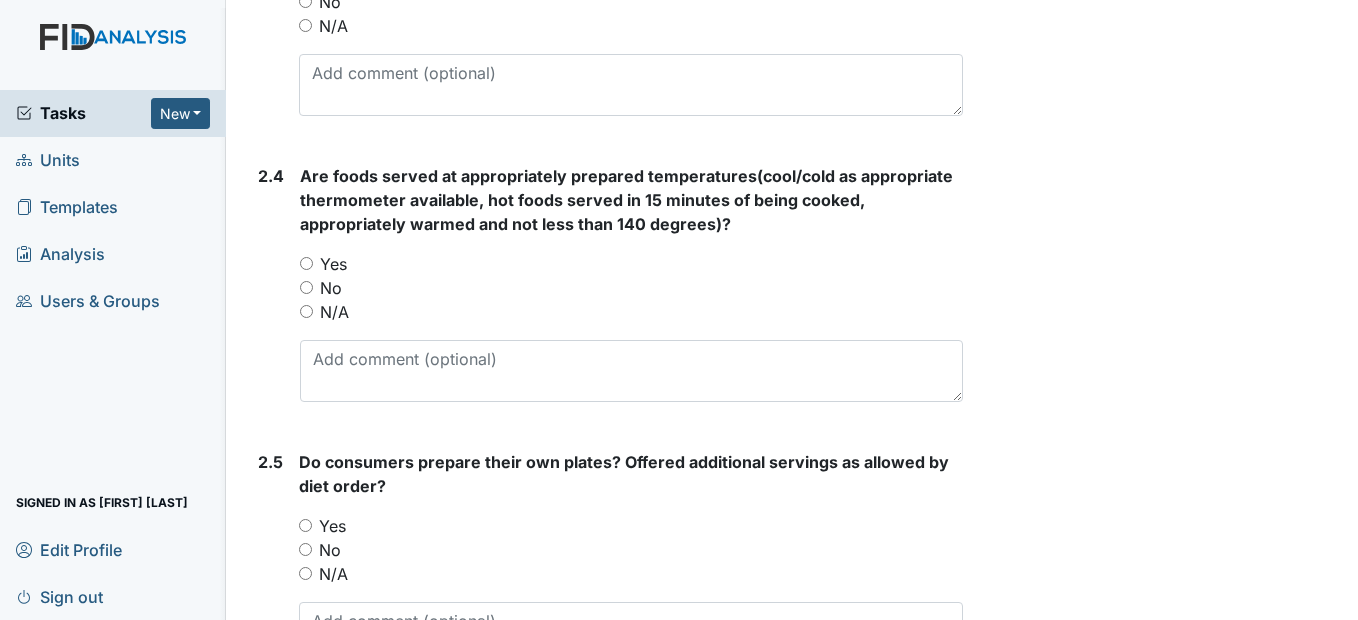 click on "Yes" at bounding box center [306, 263] 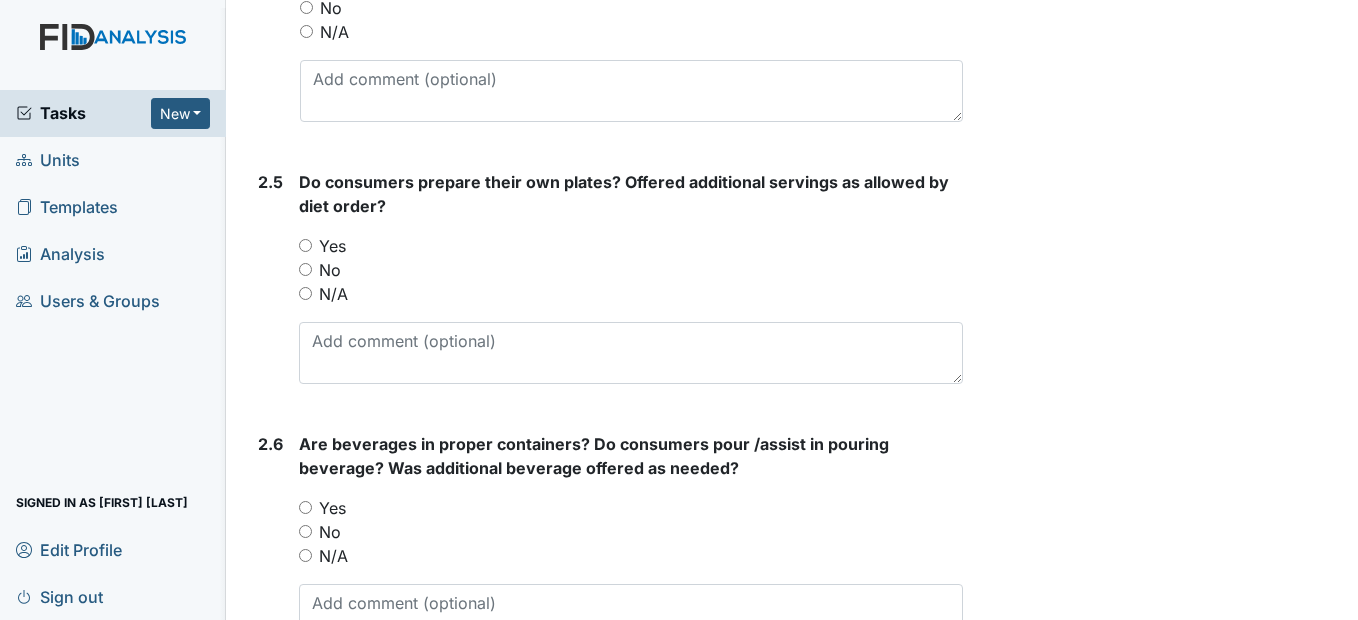 scroll, scrollTop: 2300, scrollLeft: 0, axis: vertical 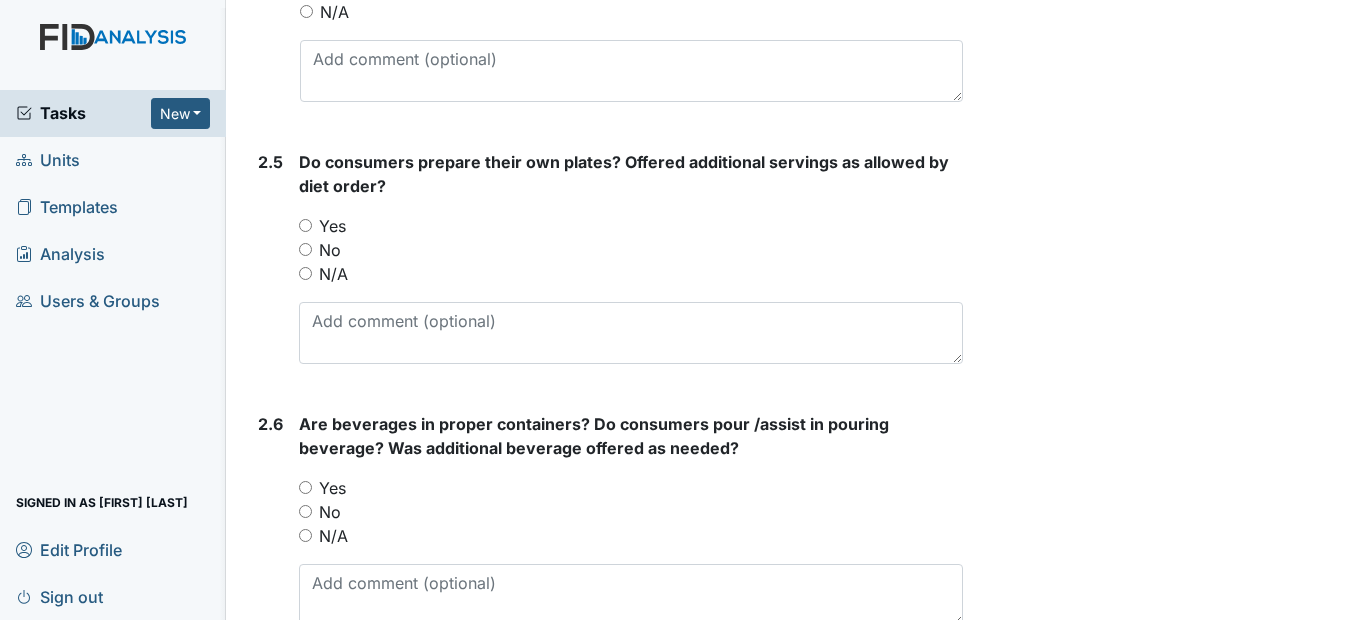 click on "Yes" at bounding box center (305, 225) 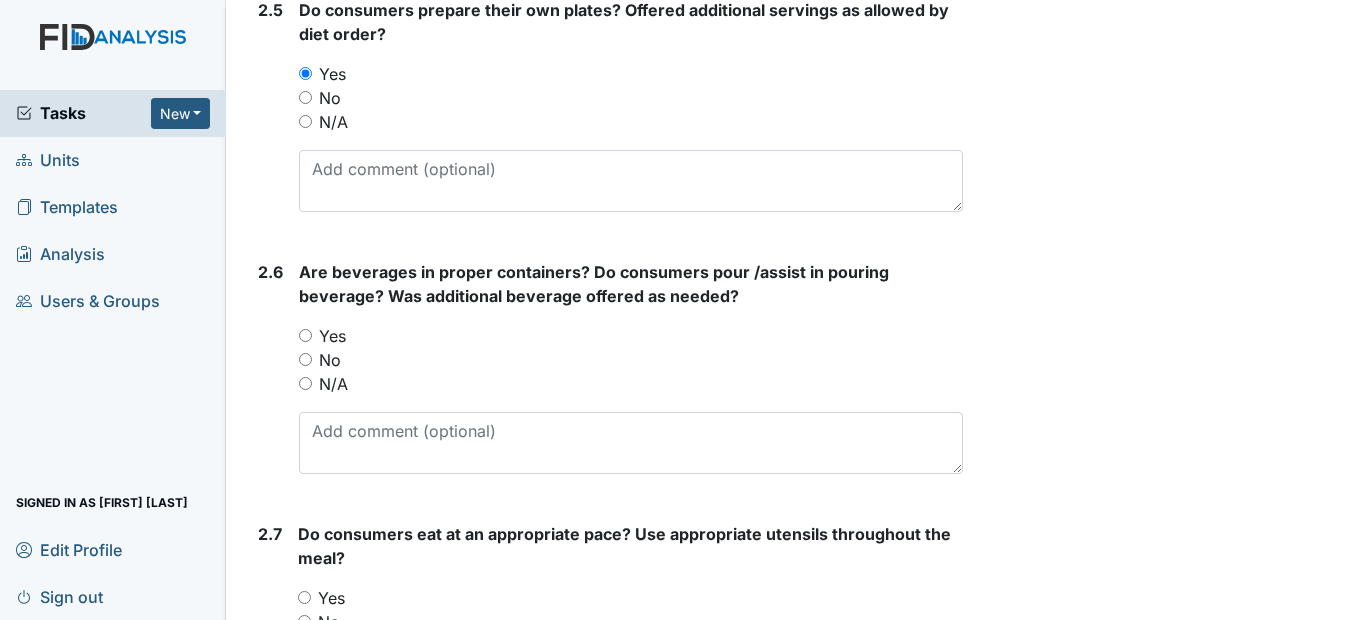 scroll, scrollTop: 2500, scrollLeft: 0, axis: vertical 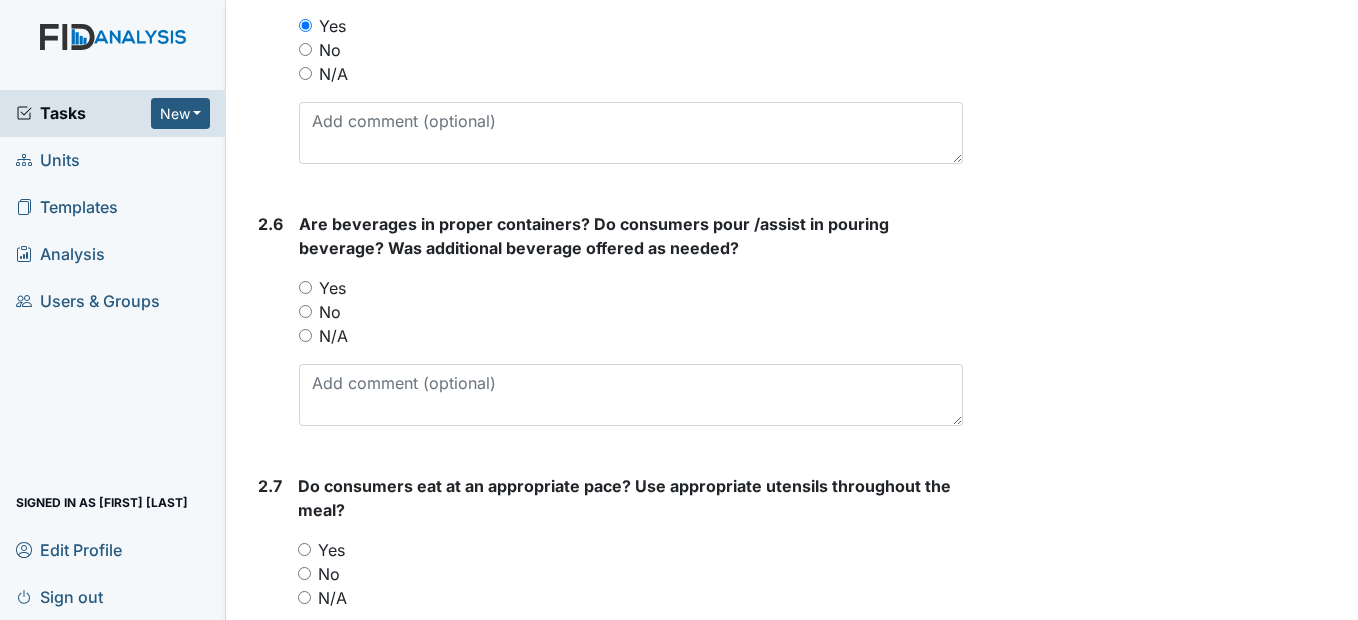 click on "Yes" at bounding box center [305, 287] 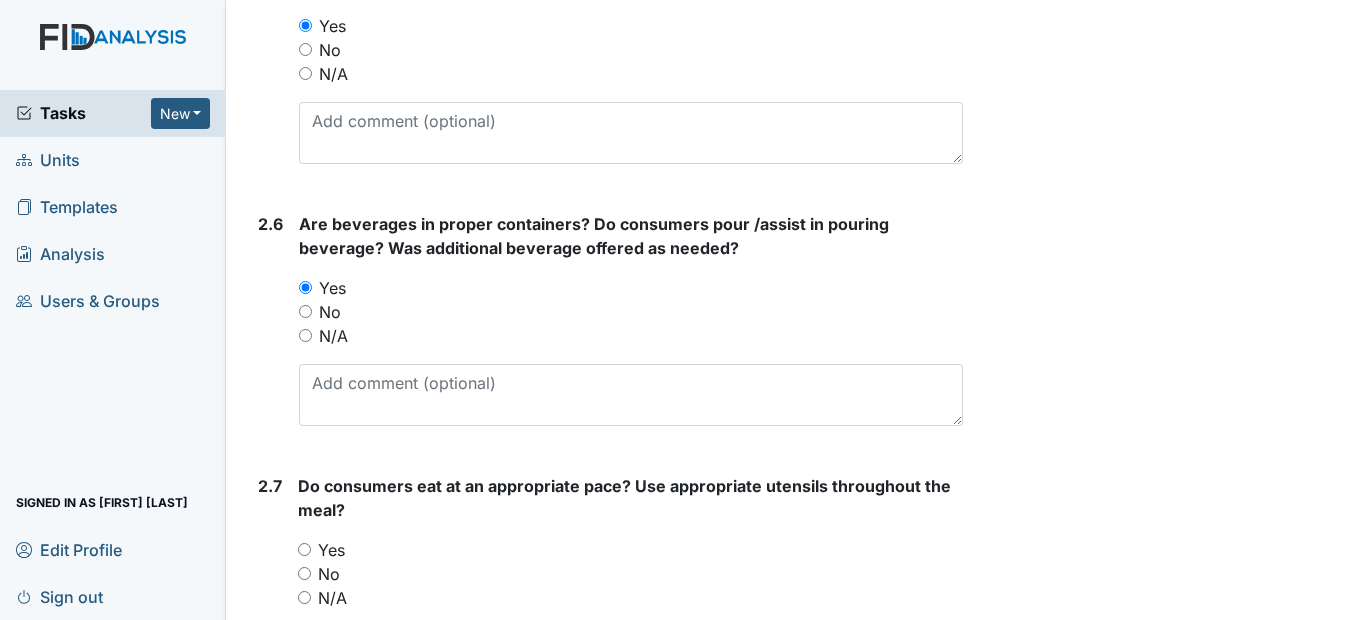 click on "Yes" at bounding box center [304, 549] 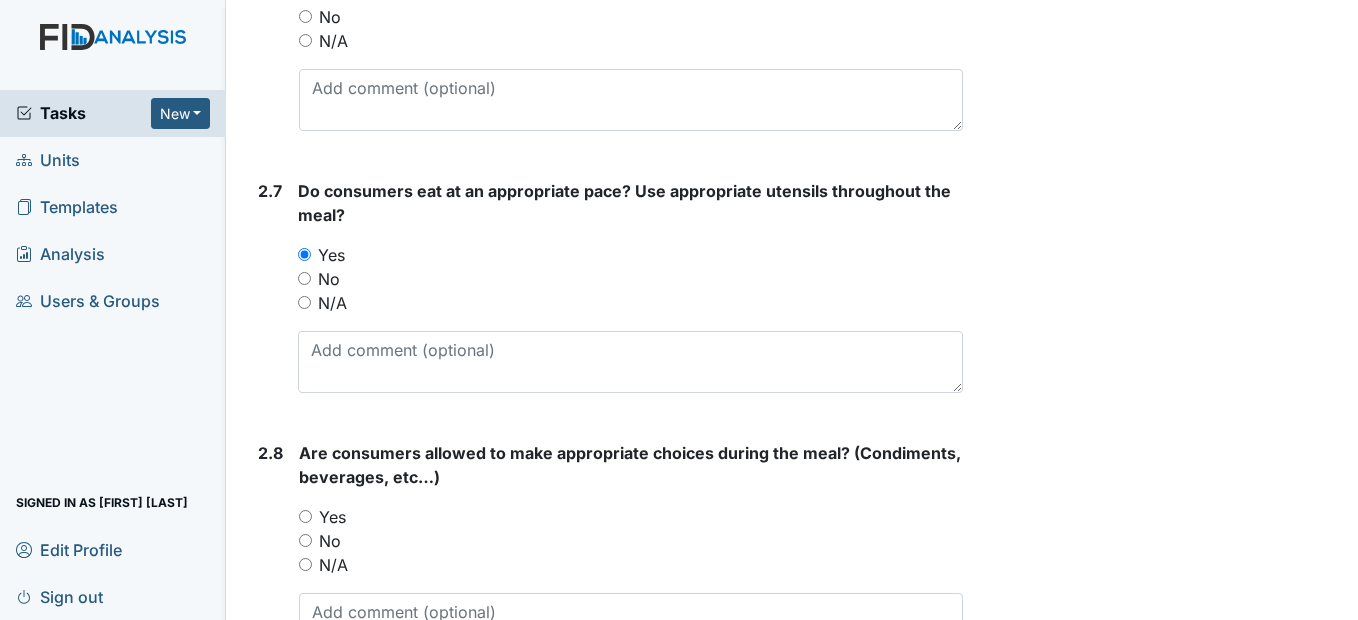 scroll, scrollTop: 2800, scrollLeft: 0, axis: vertical 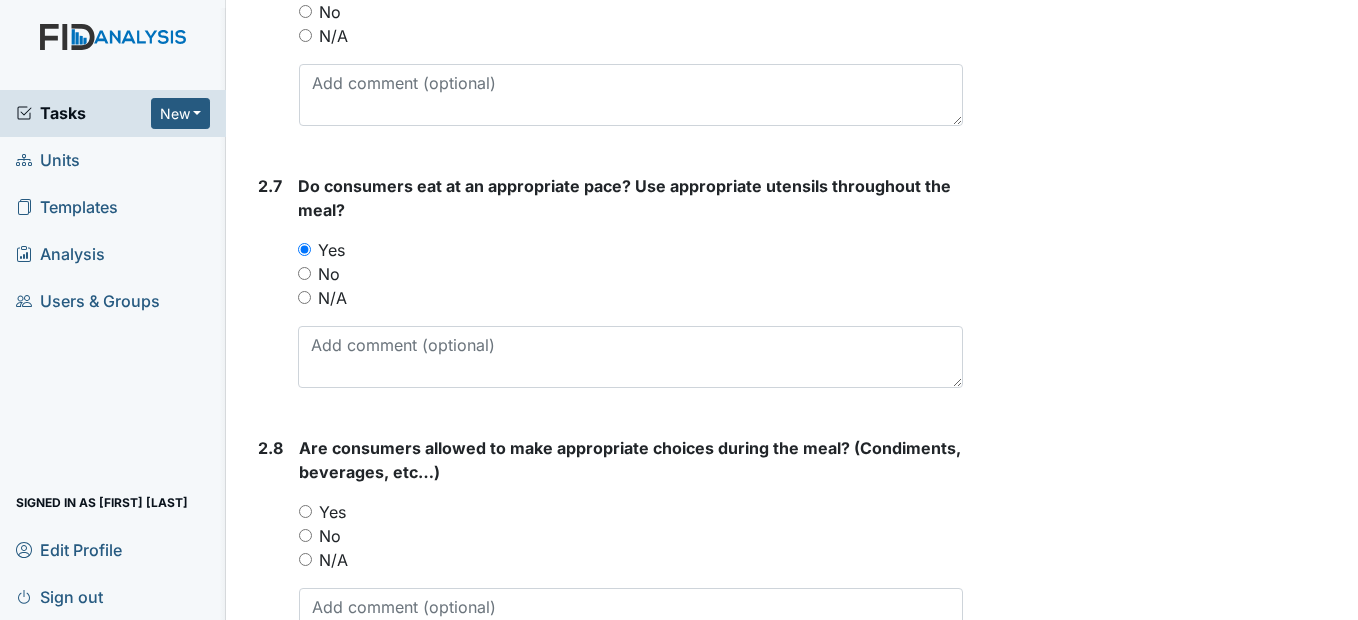 click on "Yes" at bounding box center (305, 511) 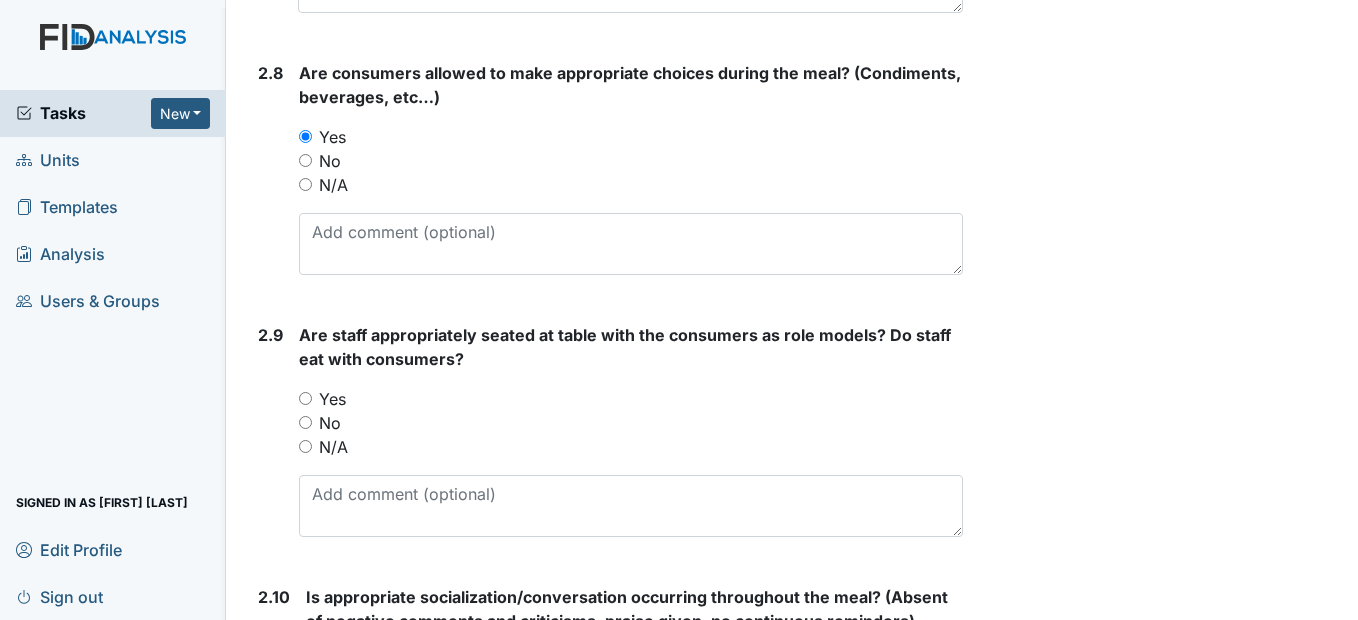 scroll, scrollTop: 3200, scrollLeft: 0, axis: vertical 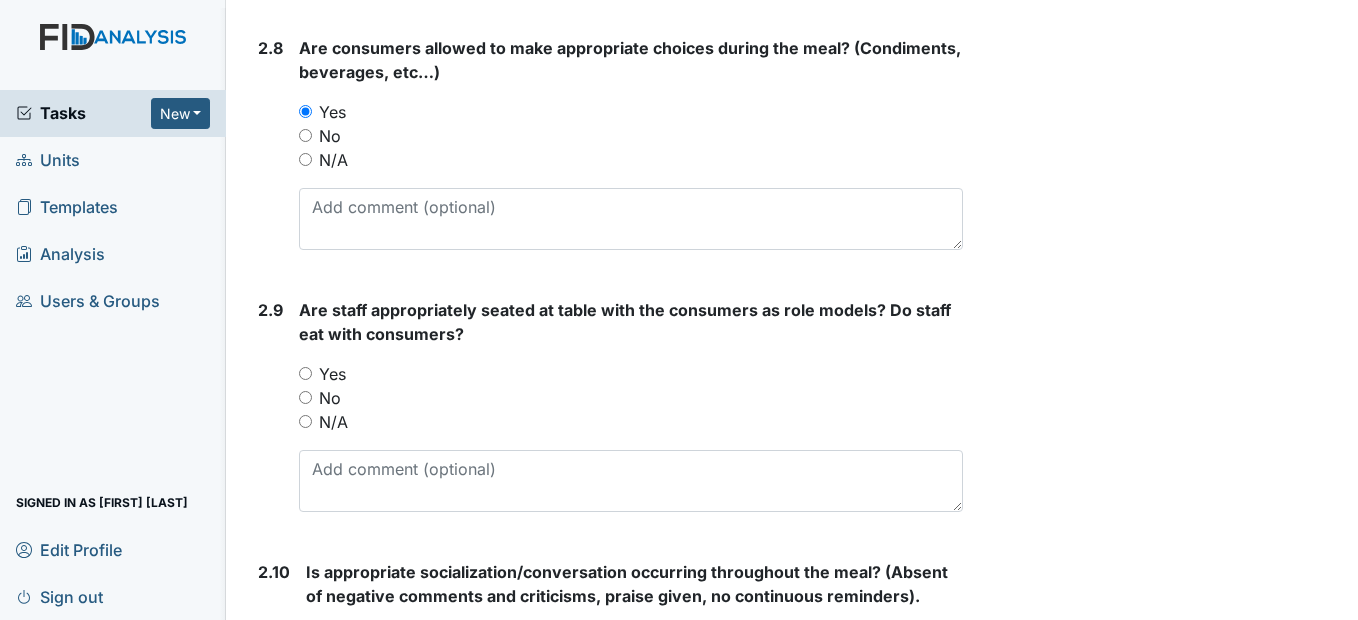 click on "Yes" at bounding box center (305, 373) 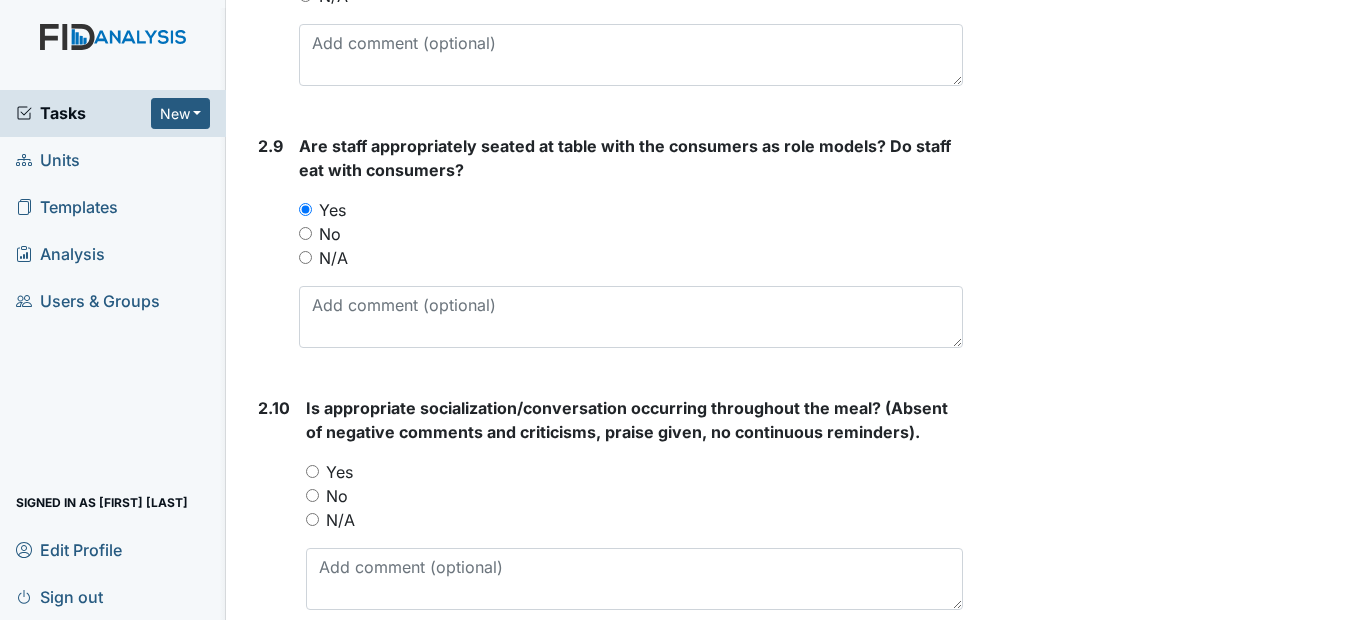 scroll, scrollTop: 3400, scrollLeft: 0, axis: vertical 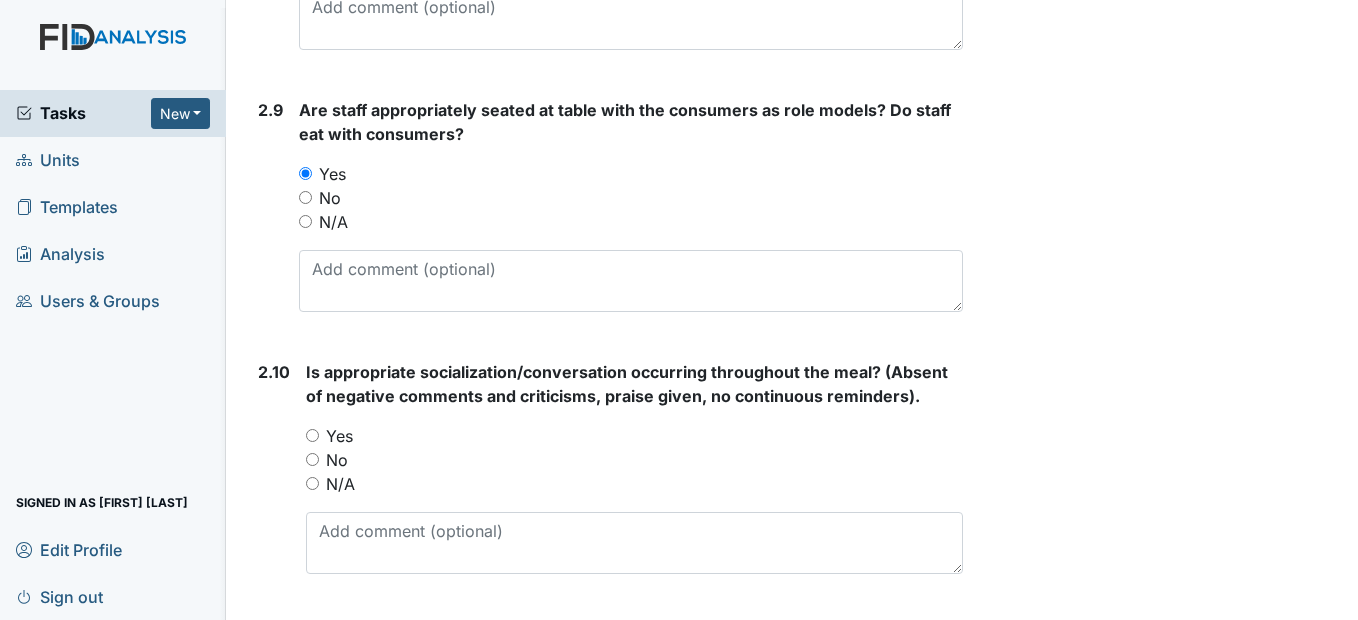click on "Yes" at bounding box center [312, 435] 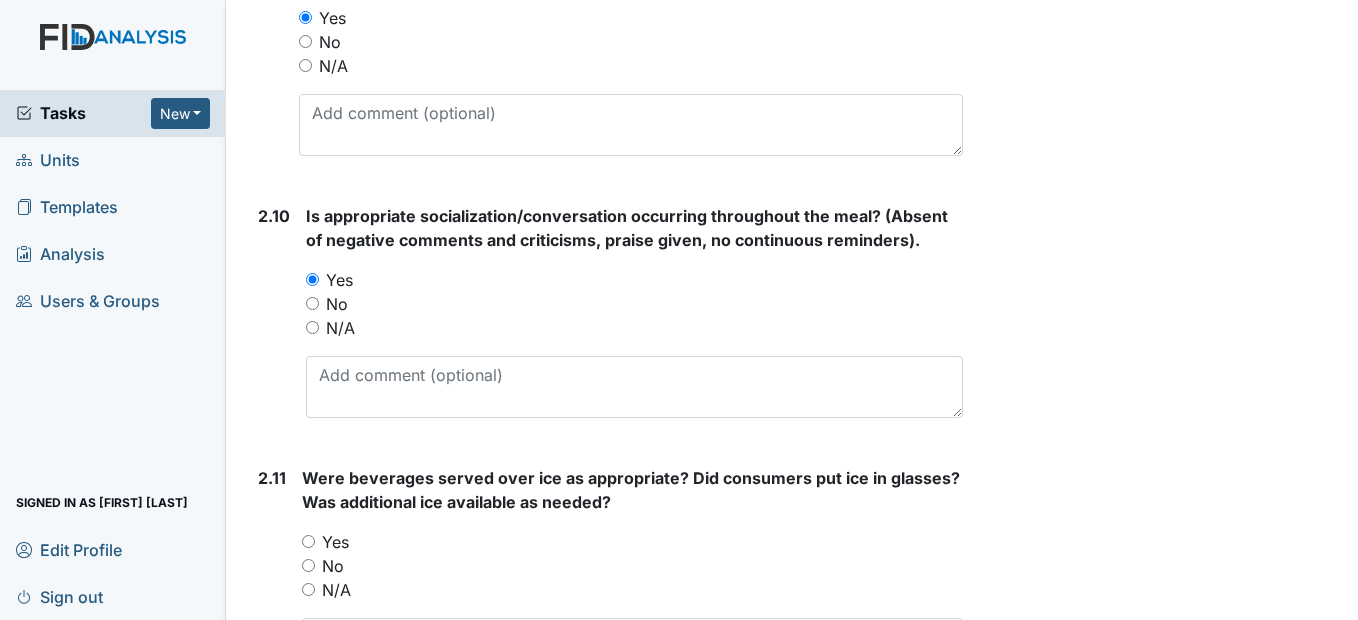 scroll, scrollTop: 3600, scrollLeft: 0, axis: vertical 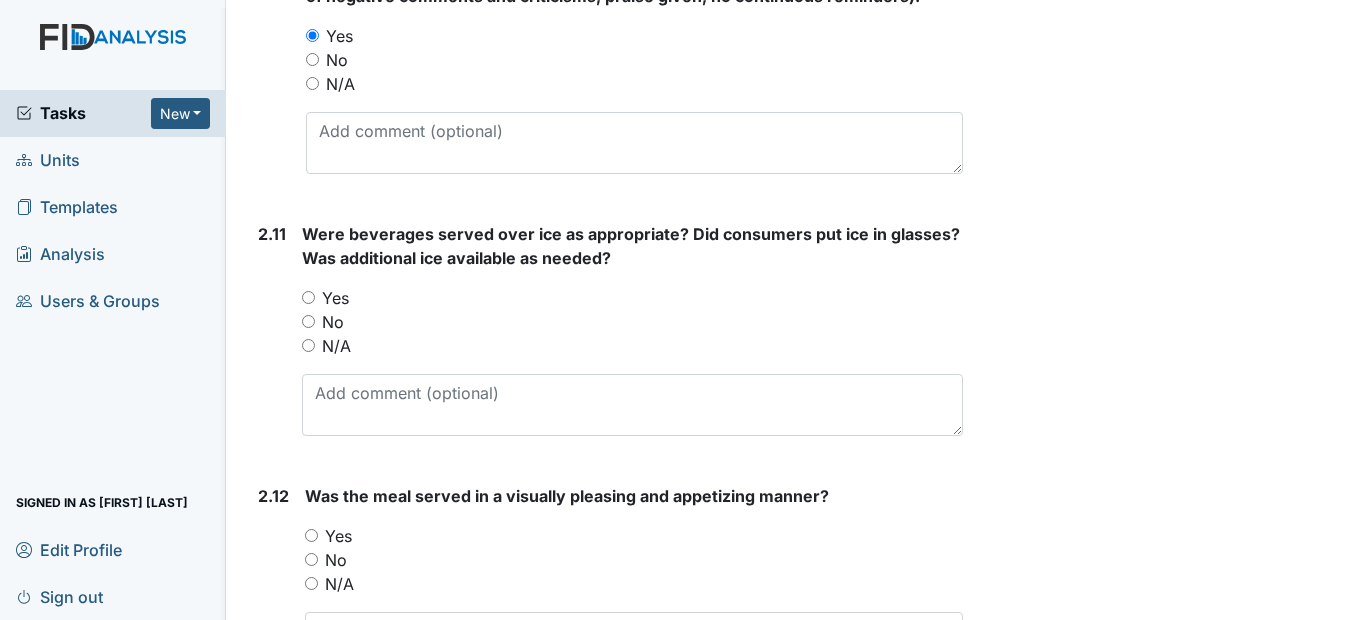click on "No" at bounding box center (308, 321) 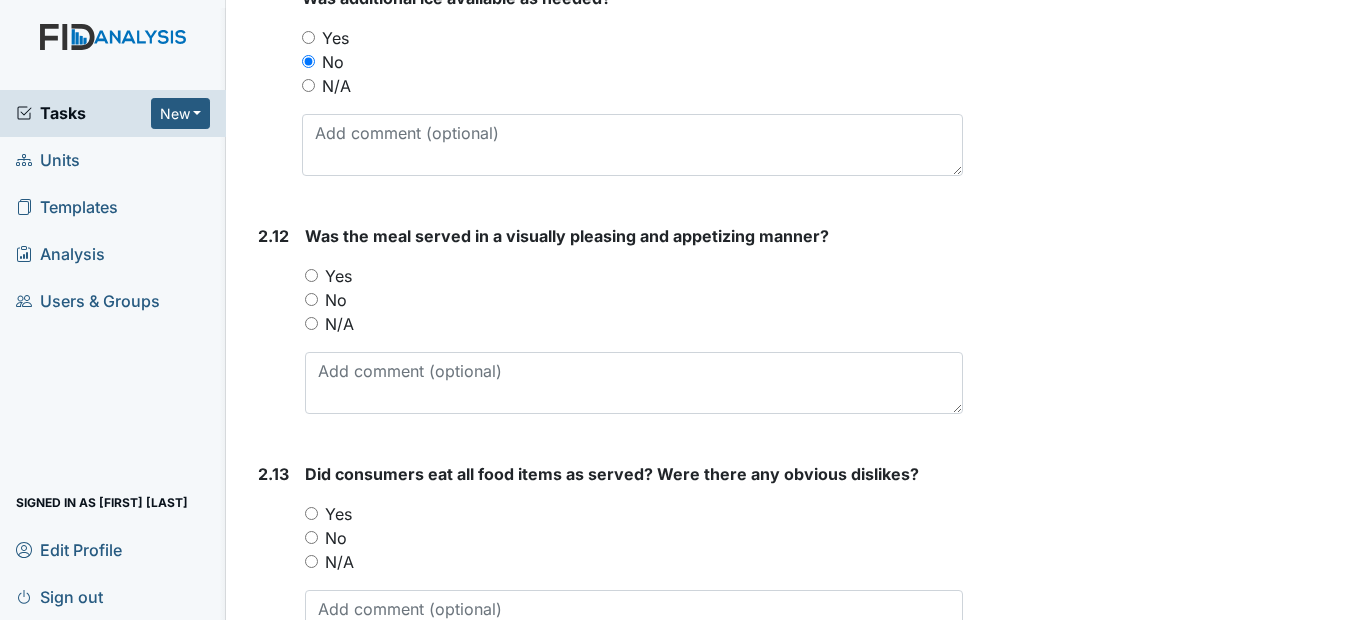 scroll, scrollTop: 4100, scrollLeft: 0, axis: vertical 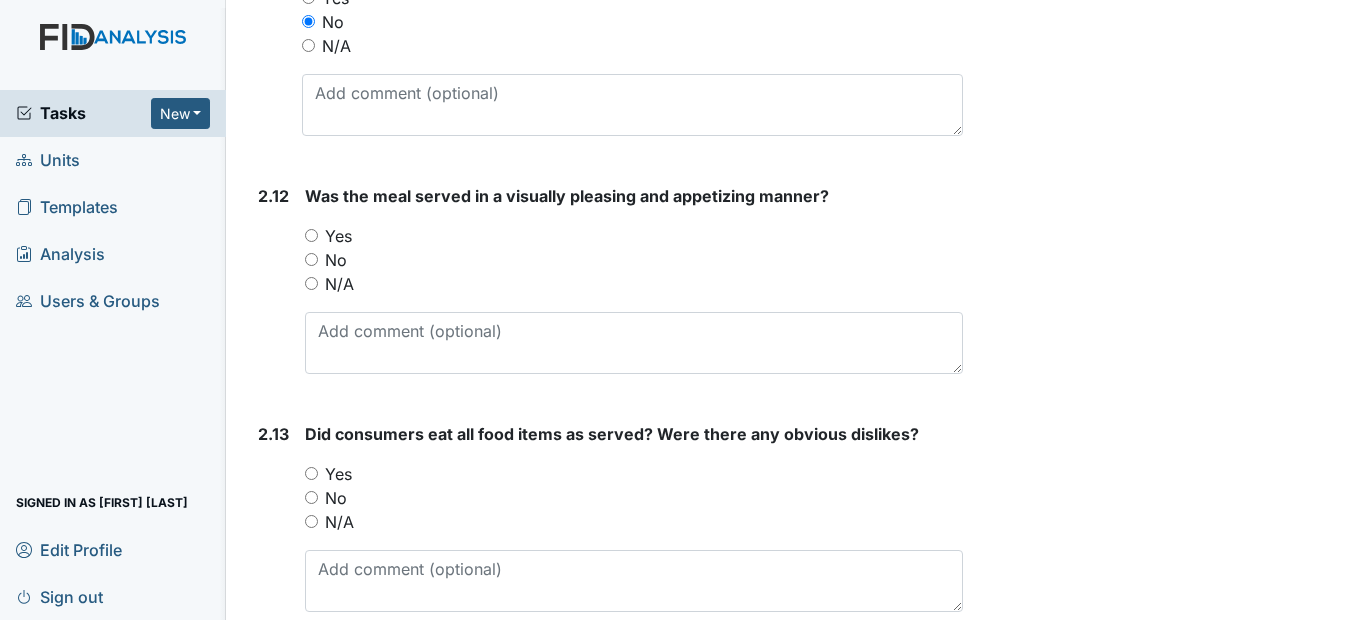 click on "Yes" at bounding box center (311, 235) 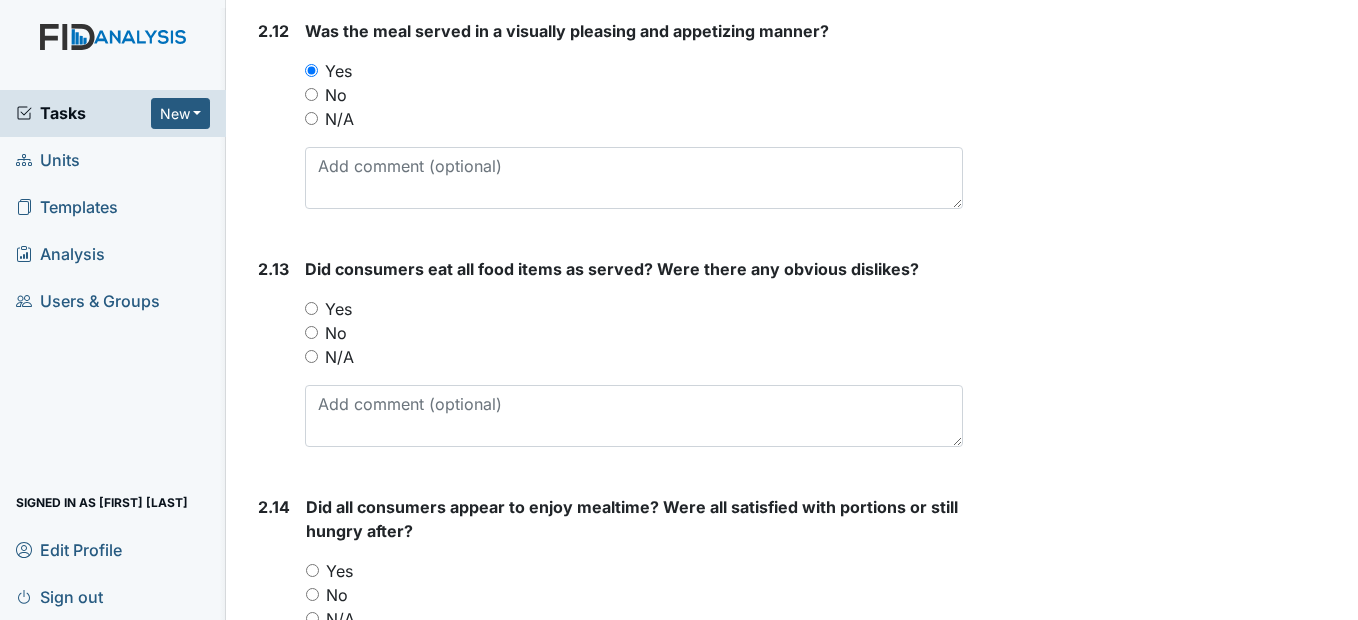 scroll, scrollTop: 4300, scrollLeft: 0, axis: vertical 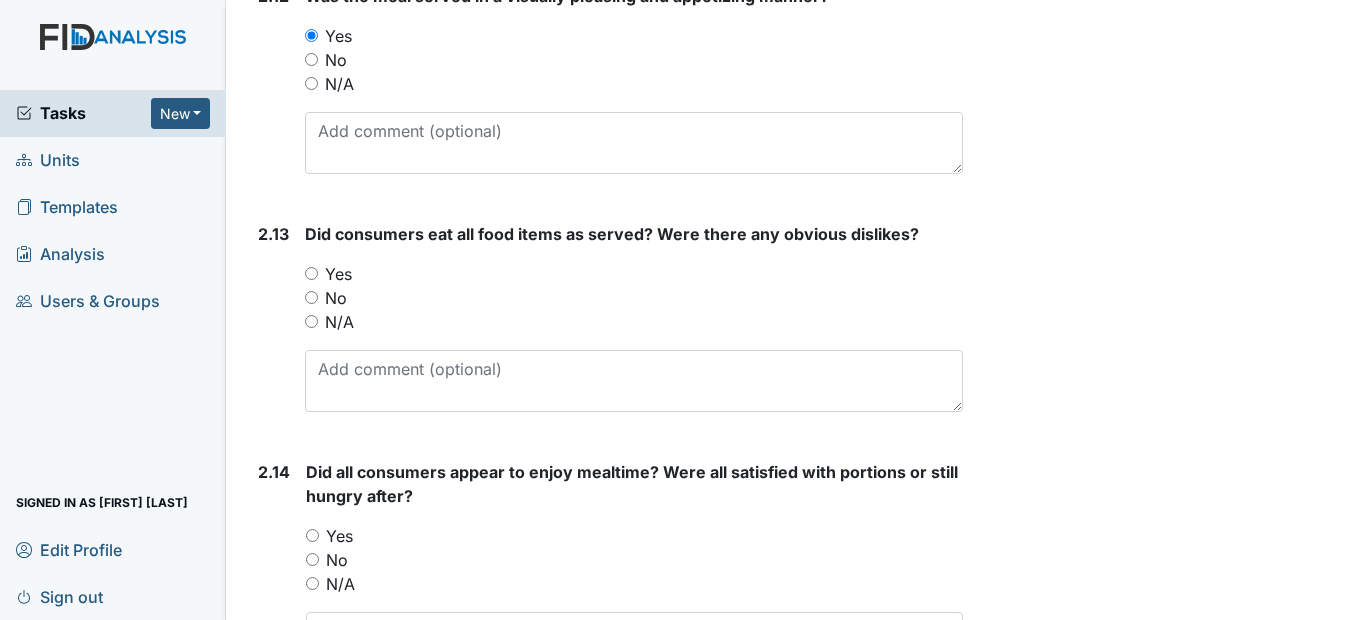 click on "Yes" at bounding box center (311, 273) 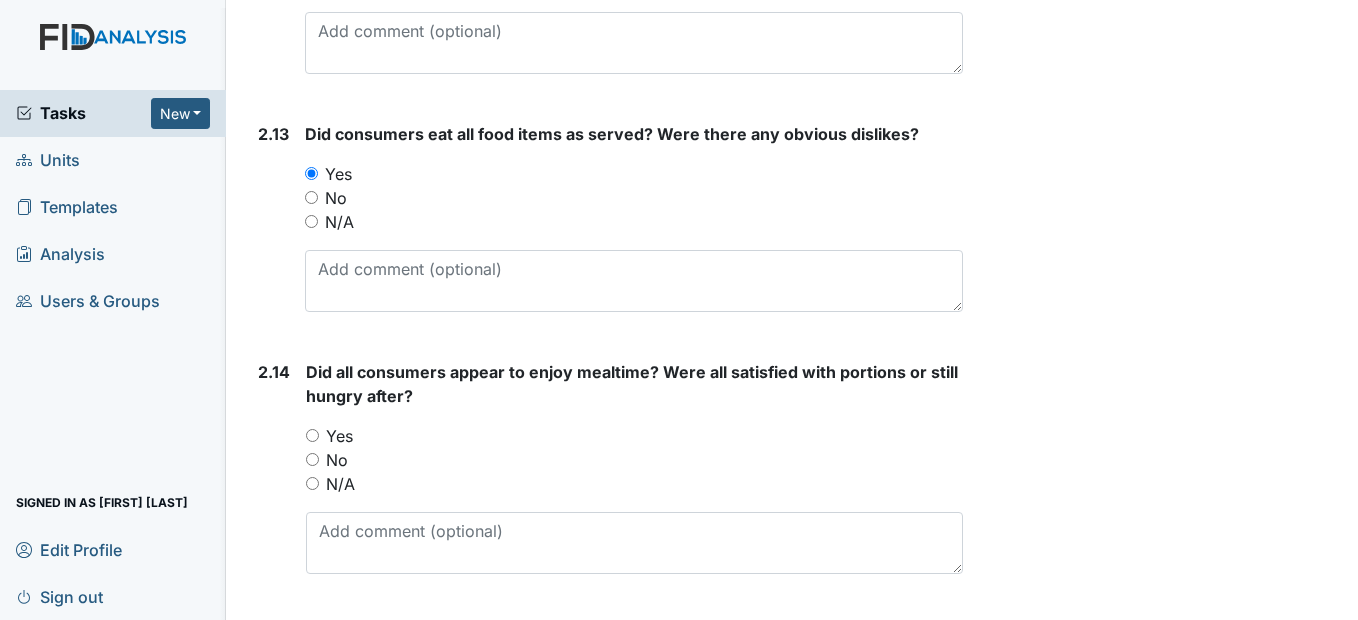 scroll, scrollTop: 4500, scrollLeft: 0, axis: vertical 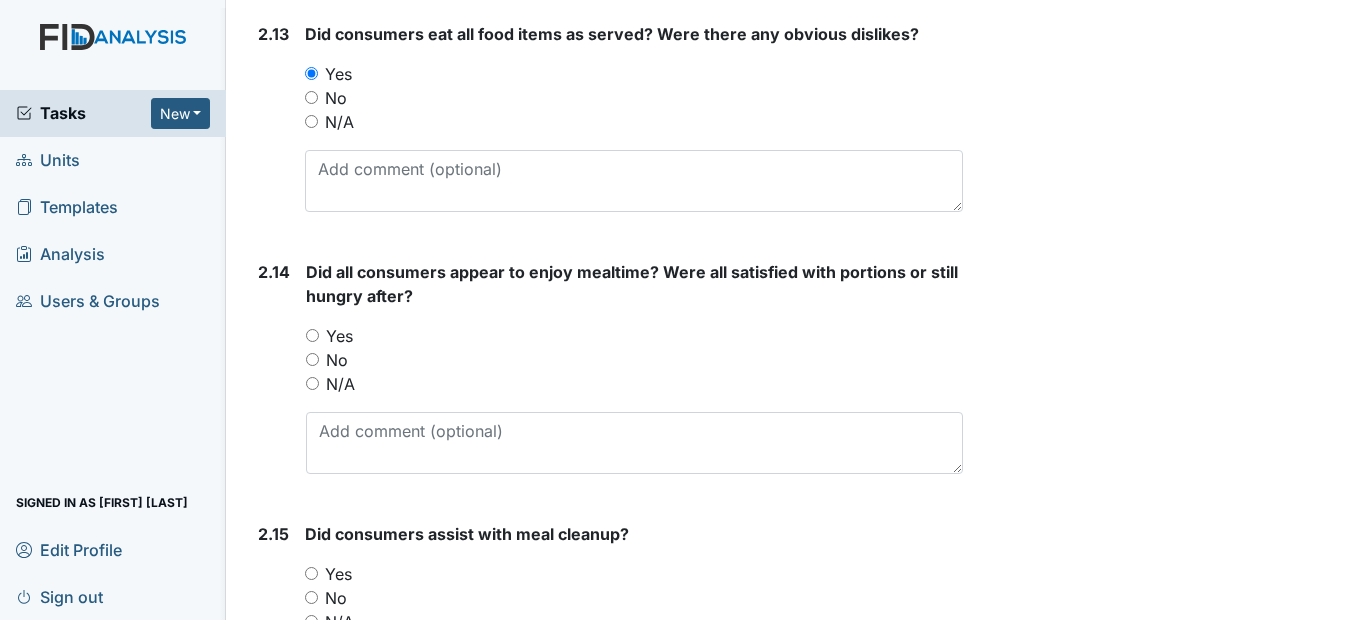 click on "Yes" at bounding box center (312, 335) 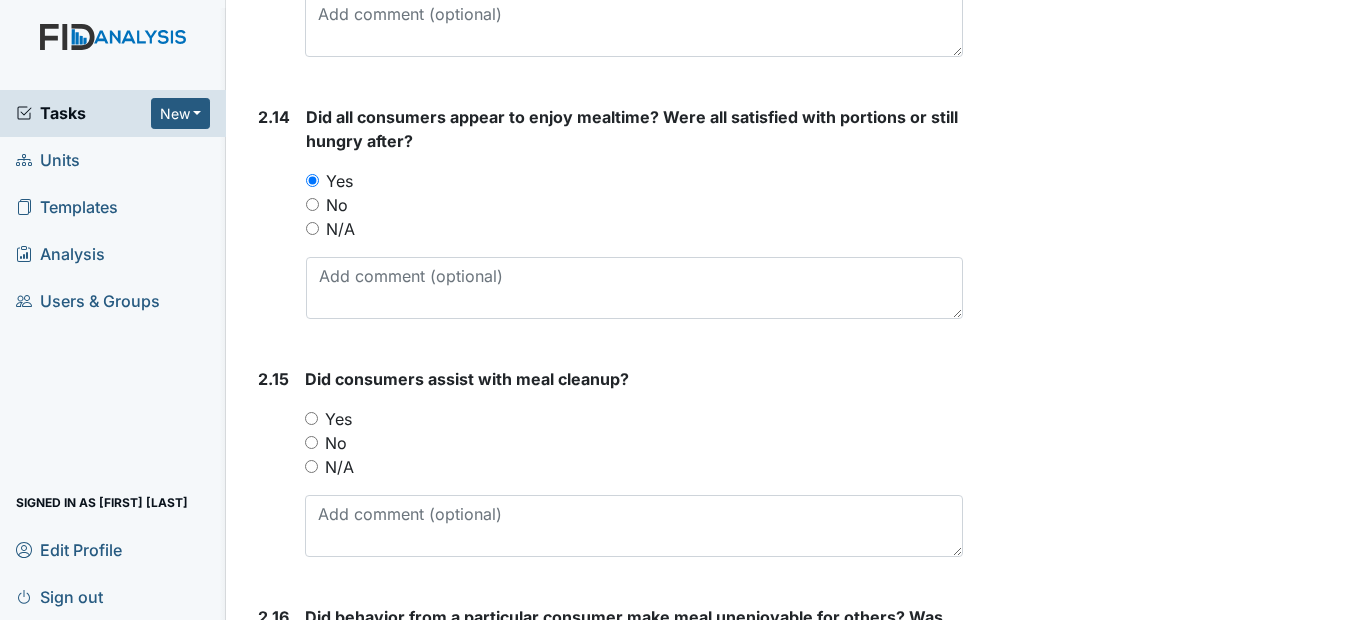 scroll, scrollTop: 4700, scrollLeft: 0, axis: vertical 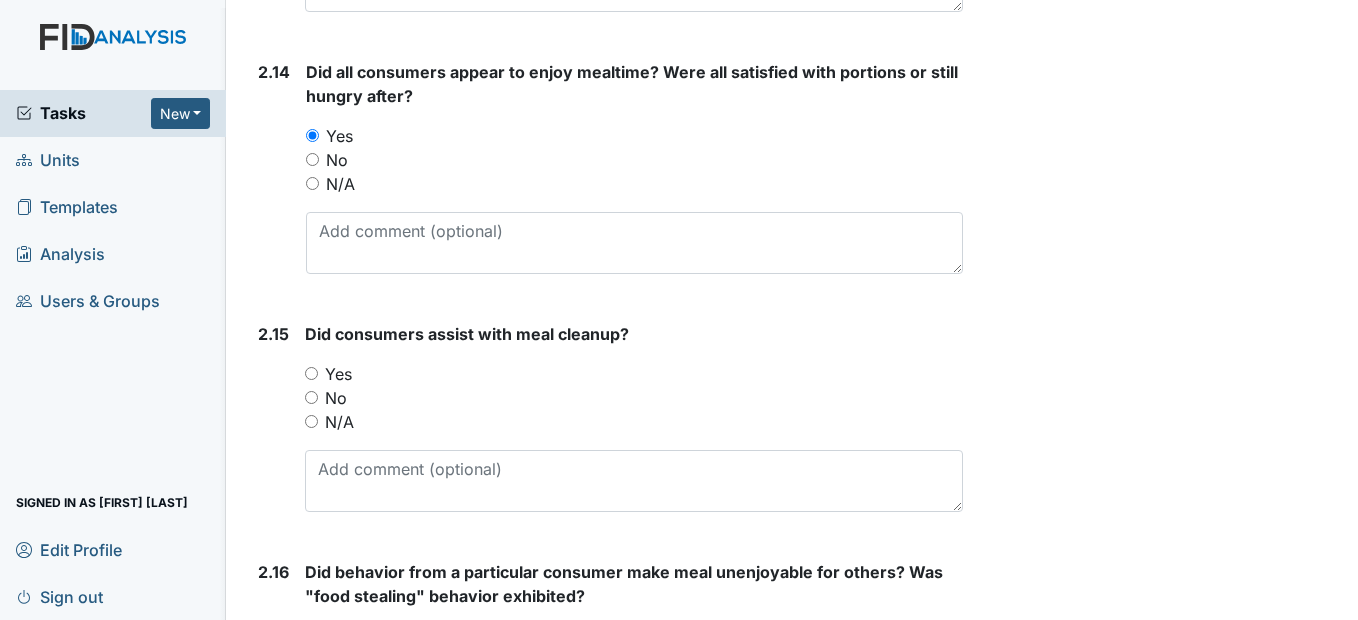 click on "Yes" at bounding box center [311, 373] 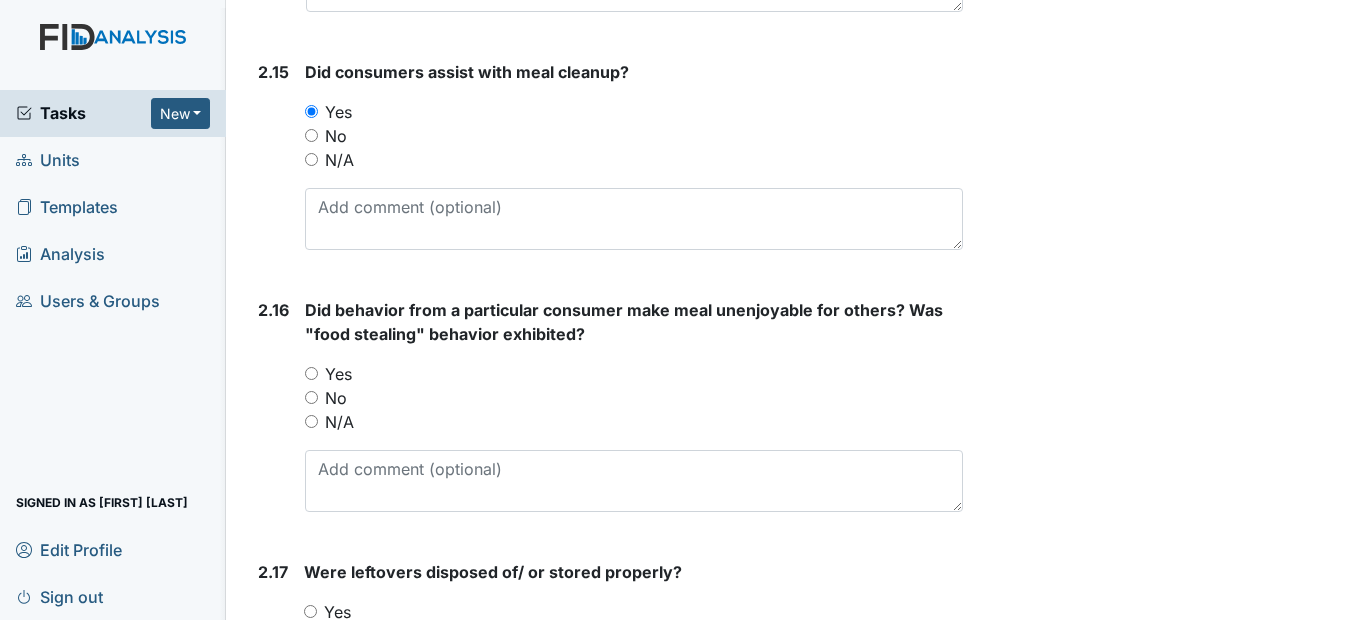 scroll, scrollTop: 5000, scrollLeft: 0, axis: vertical 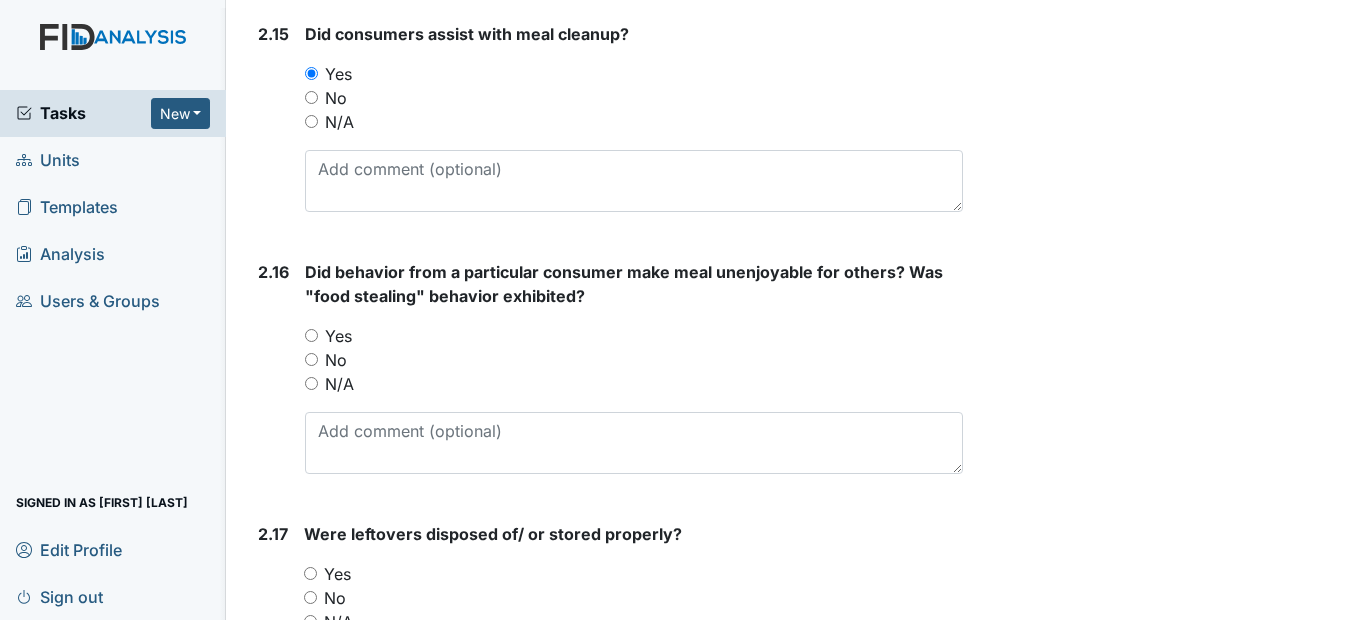 click on "No" at bounding box center (311, 359) 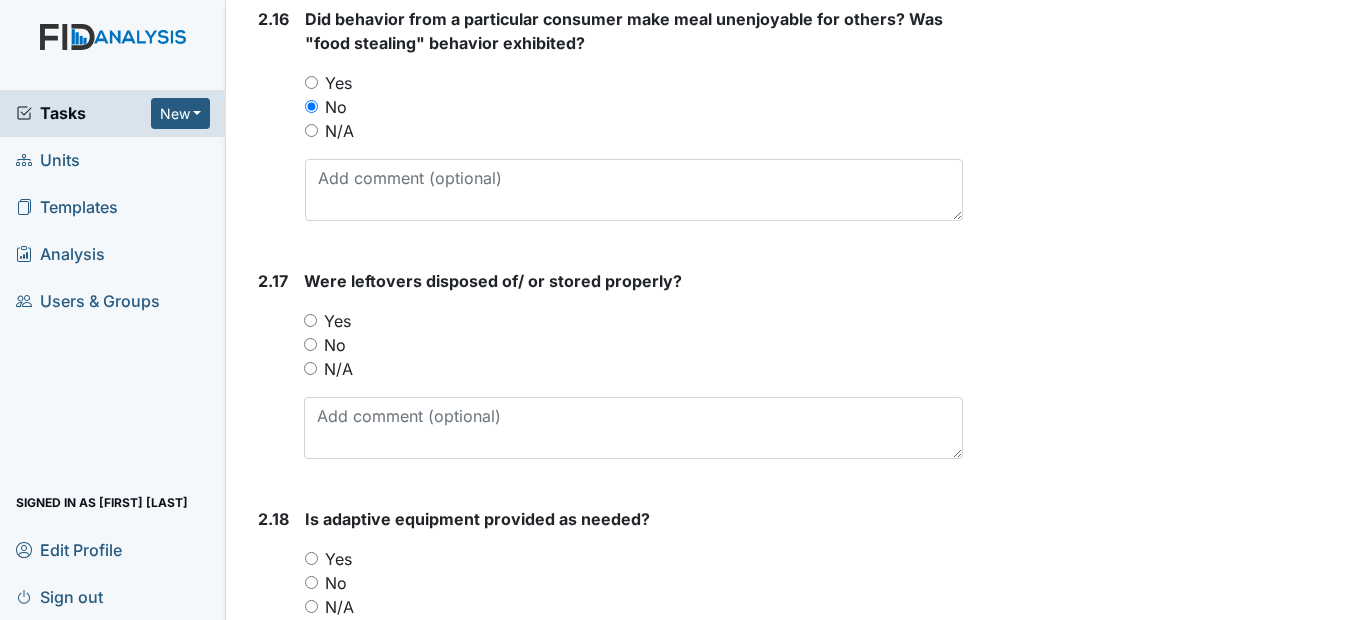 scroll, scrollTop: 5300, scrollLeft: 0, axis: vertical 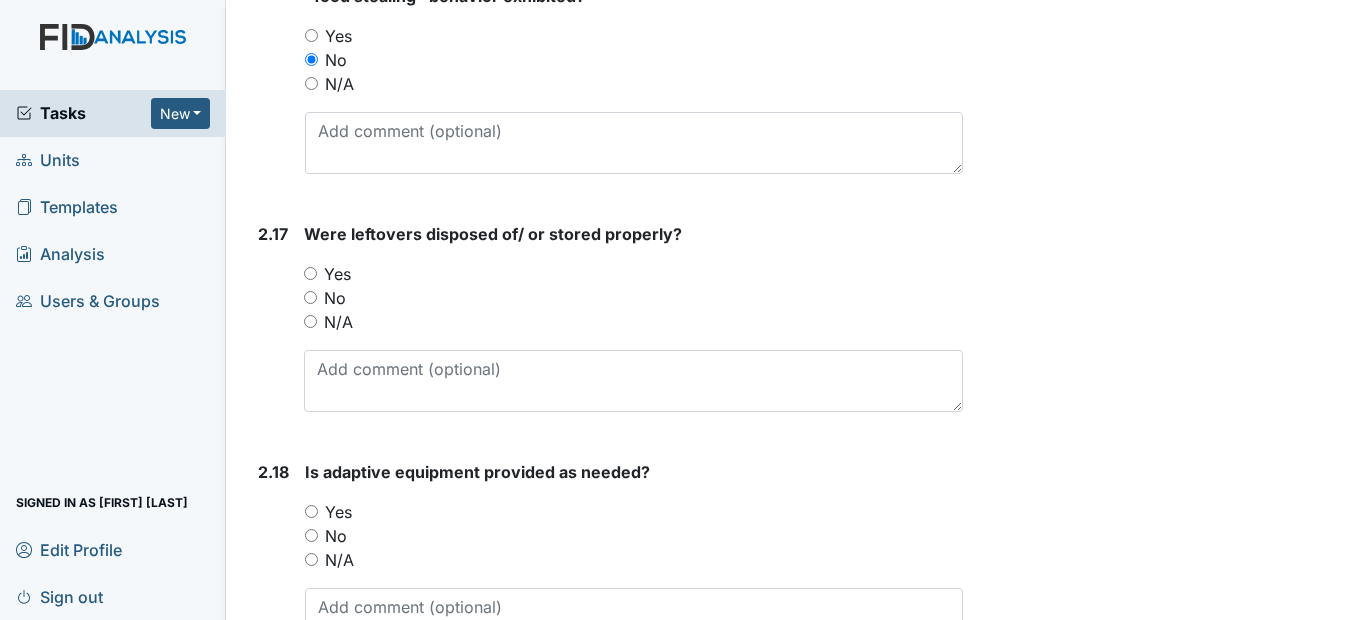click on "N/A" at bounding box center (310, 321) 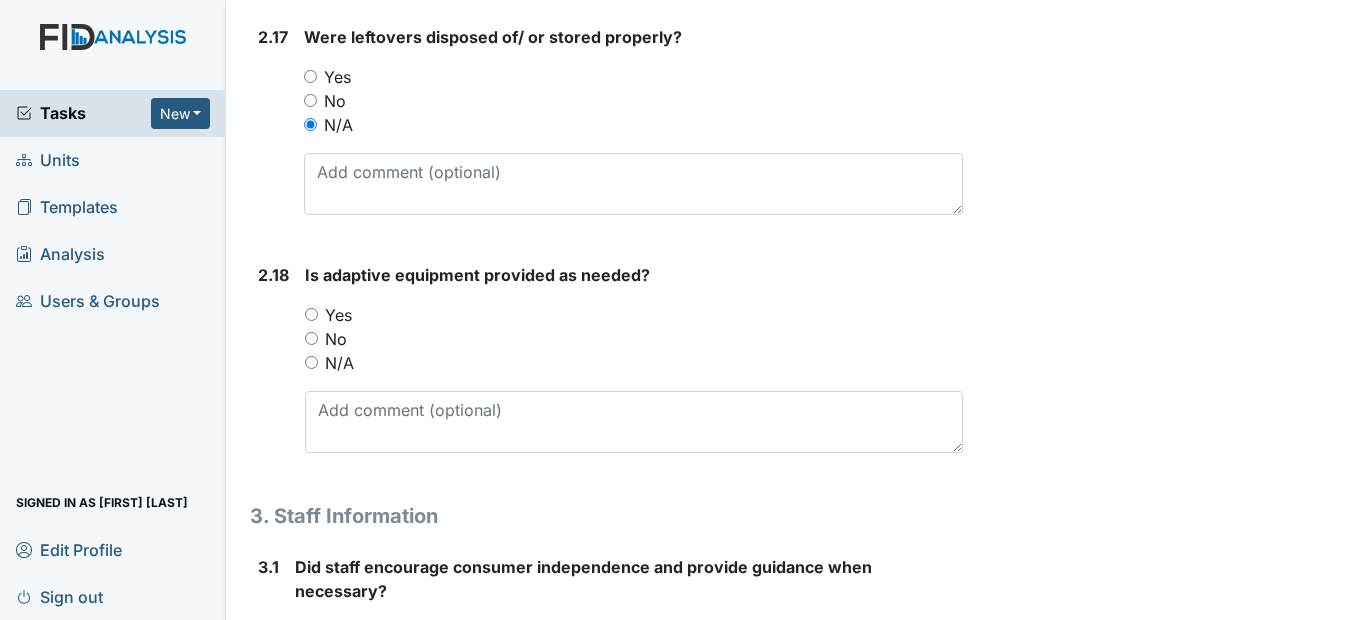 scroll, scrollTop: 5500, scrollLeft: 0, axis: vertical 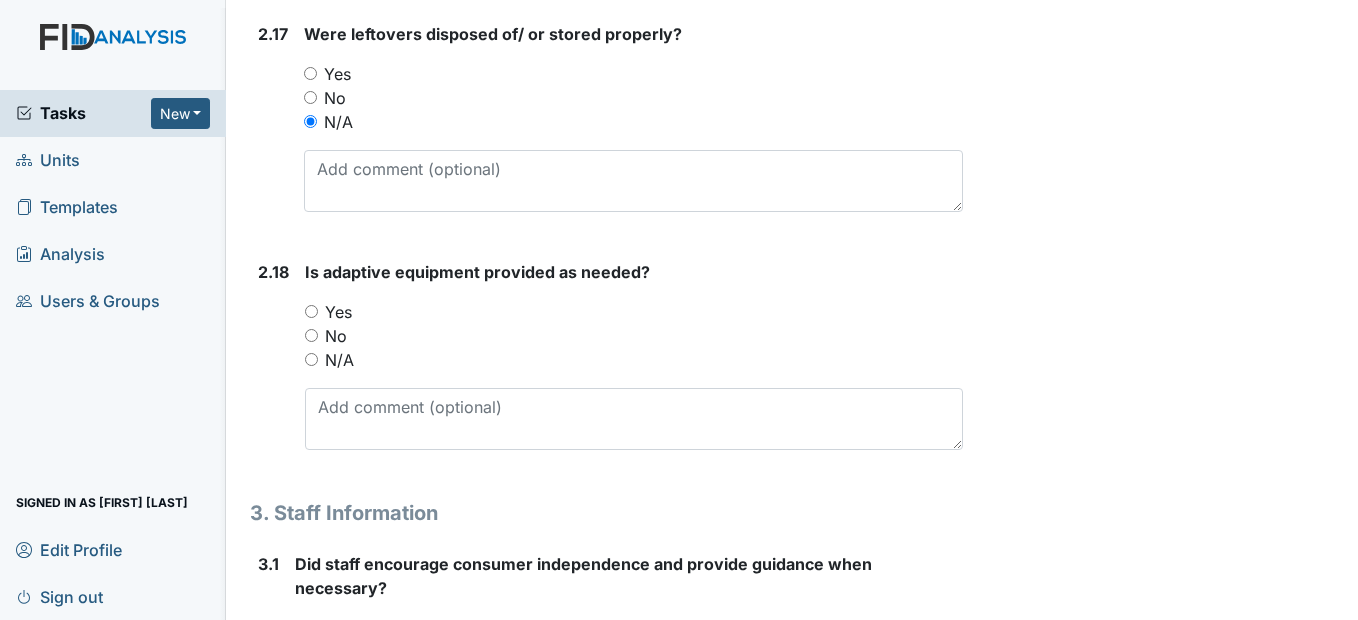 click on "Yes" at bounding box center [311, 311] 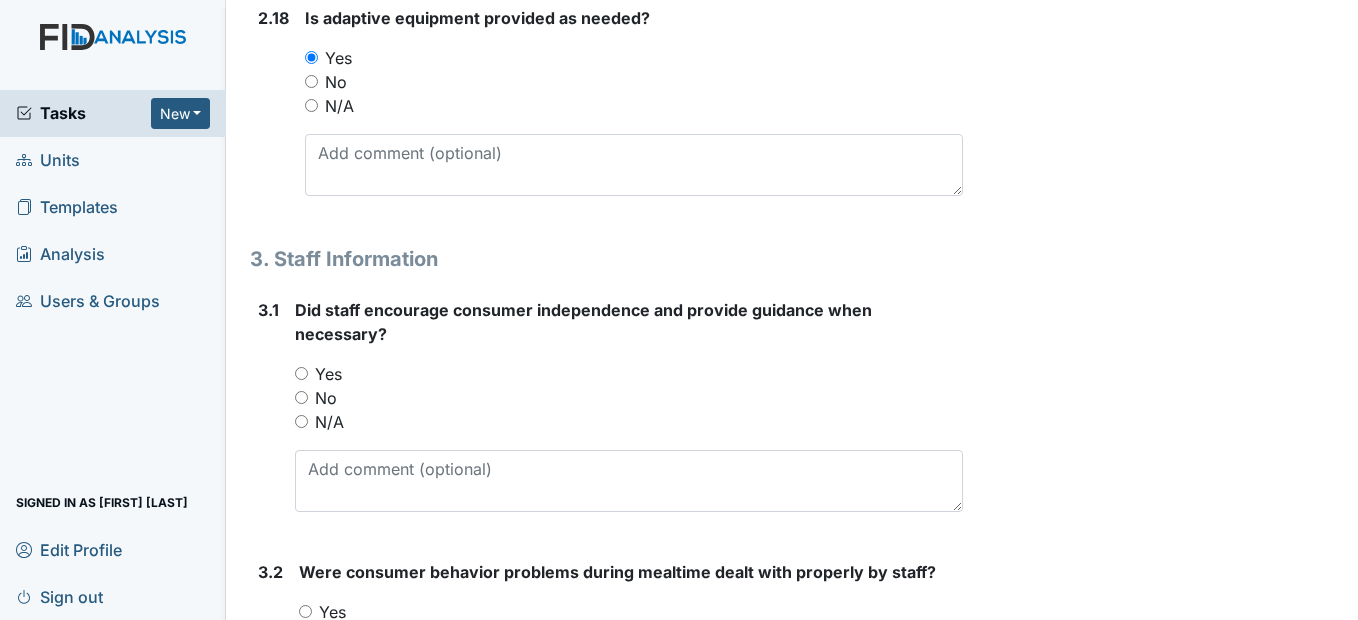 scroll, scrollTop: 5800, scrollLeft: 0, axis: vertical 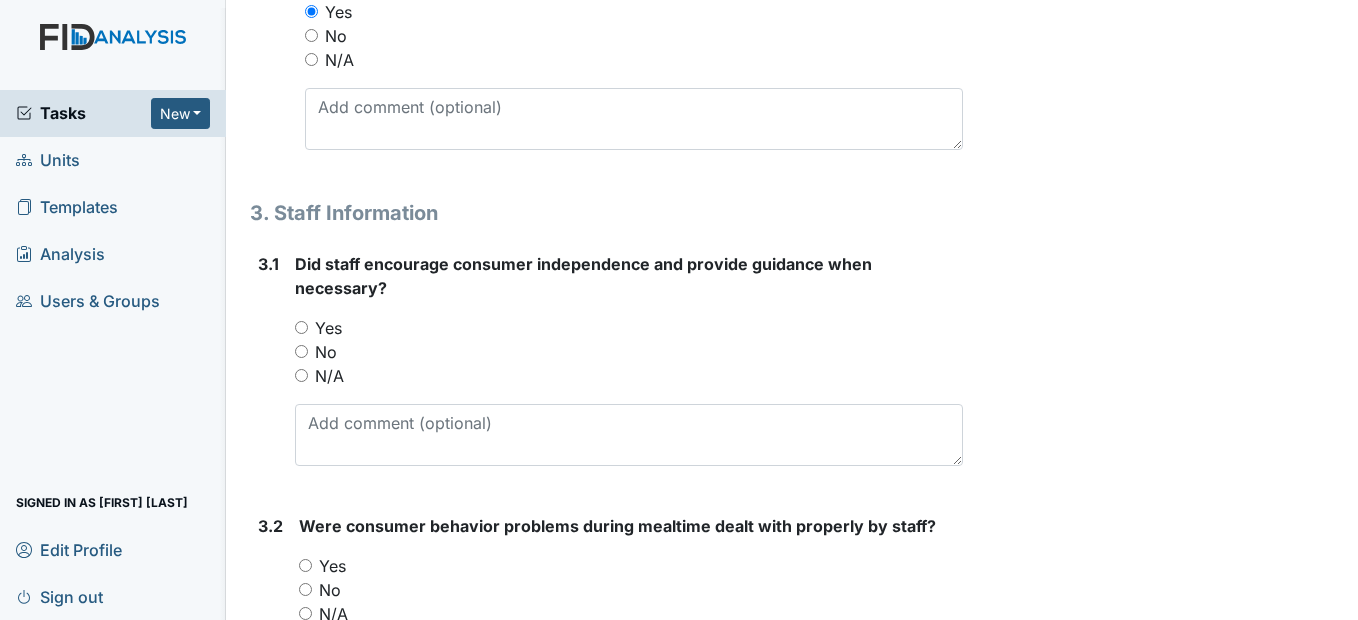 click on "Yes" at bounding box center (301, 327) 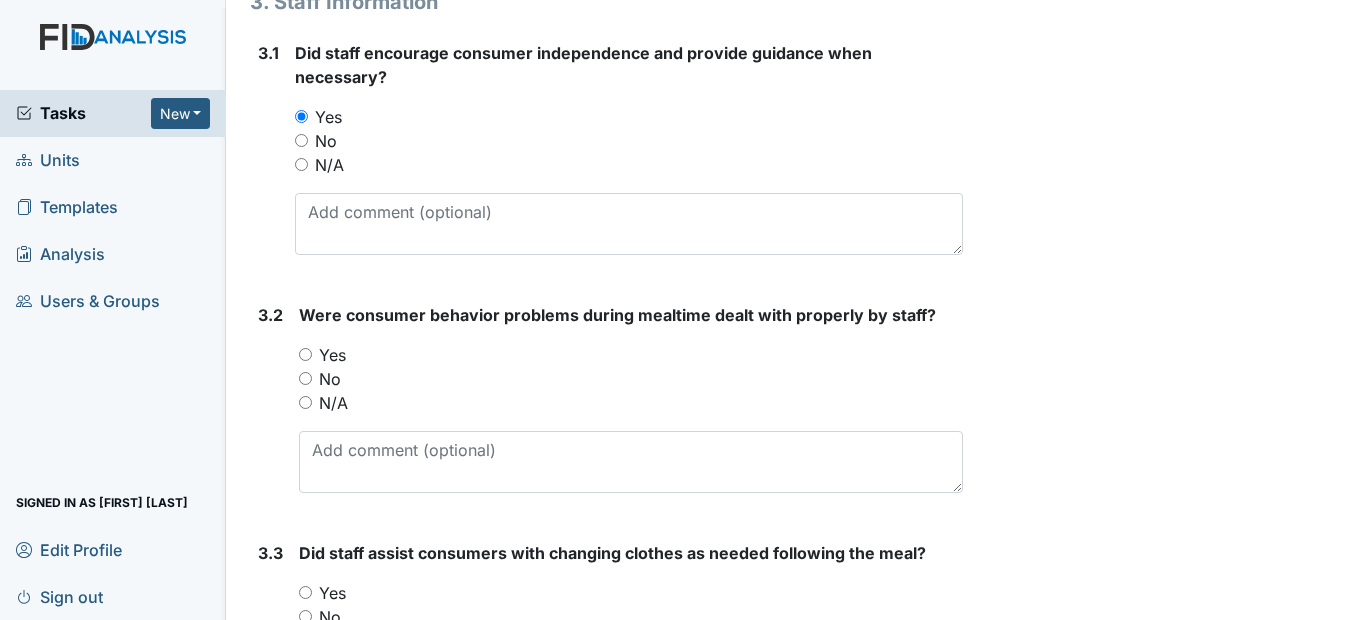 scroll, scrollTop: 6100, scrollLeft: 0, axis: vertical 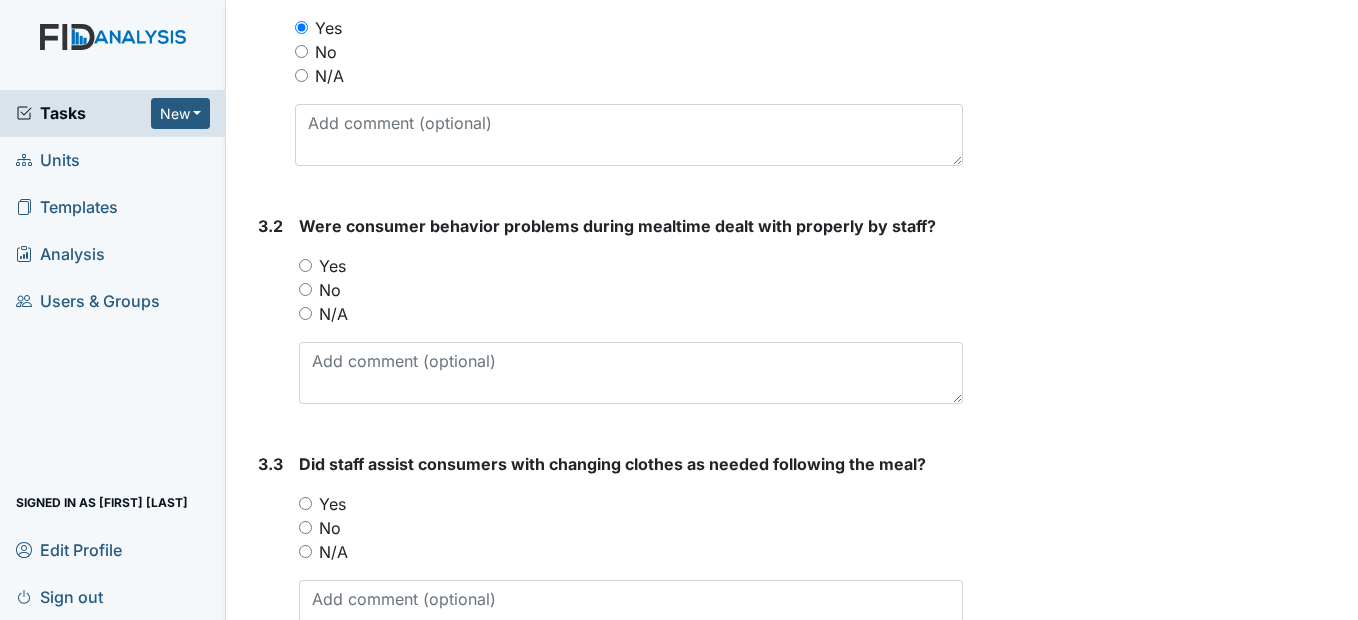click on "N/A" at bounding box center (305, 313) 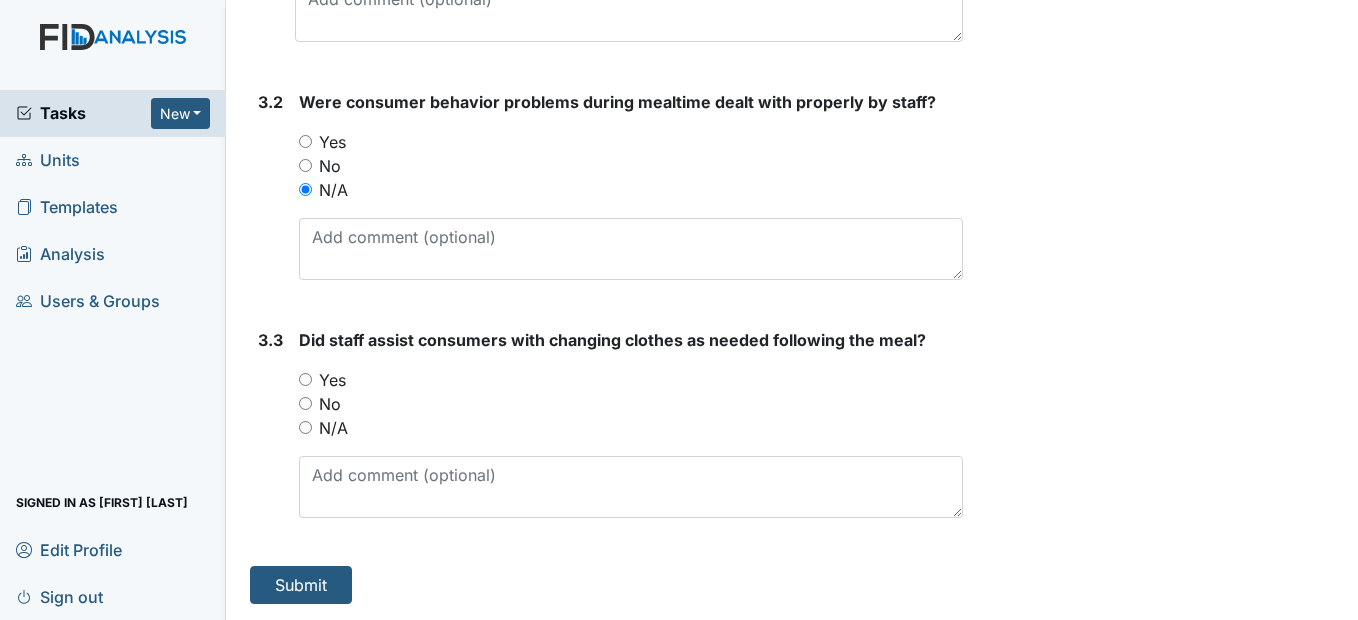 scroll, scrollTop: 6272, scrollLeft: 0, axis: vertical 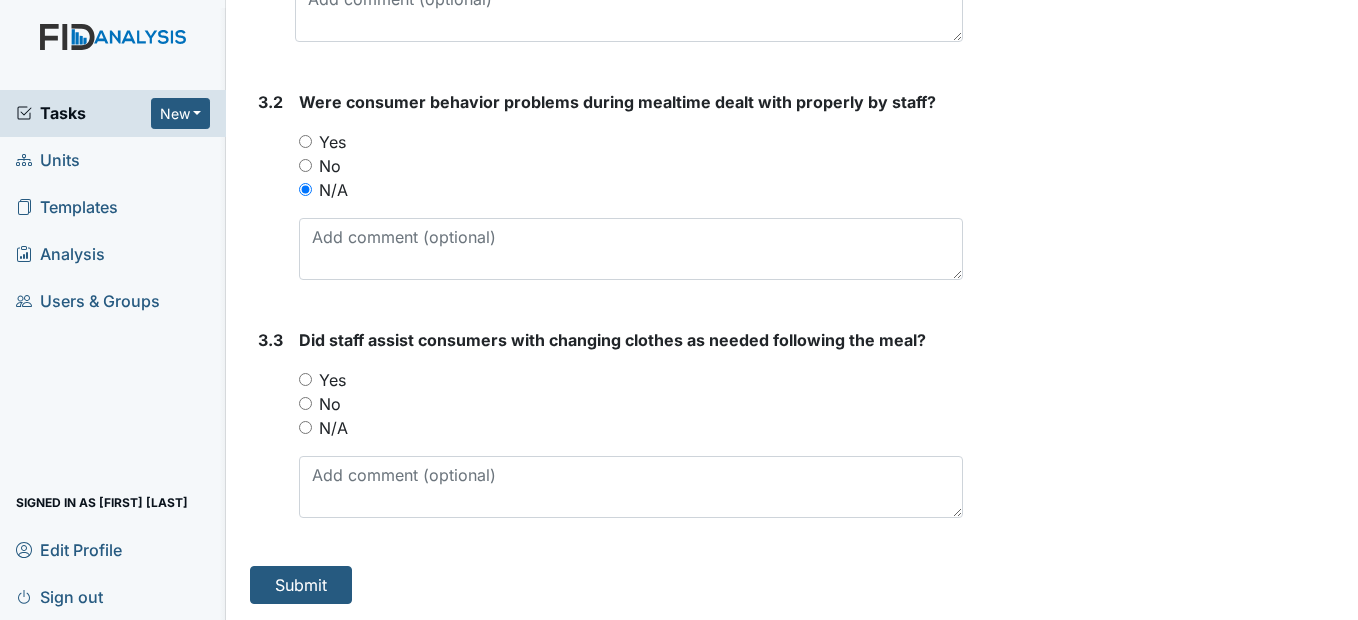 radio on "true" 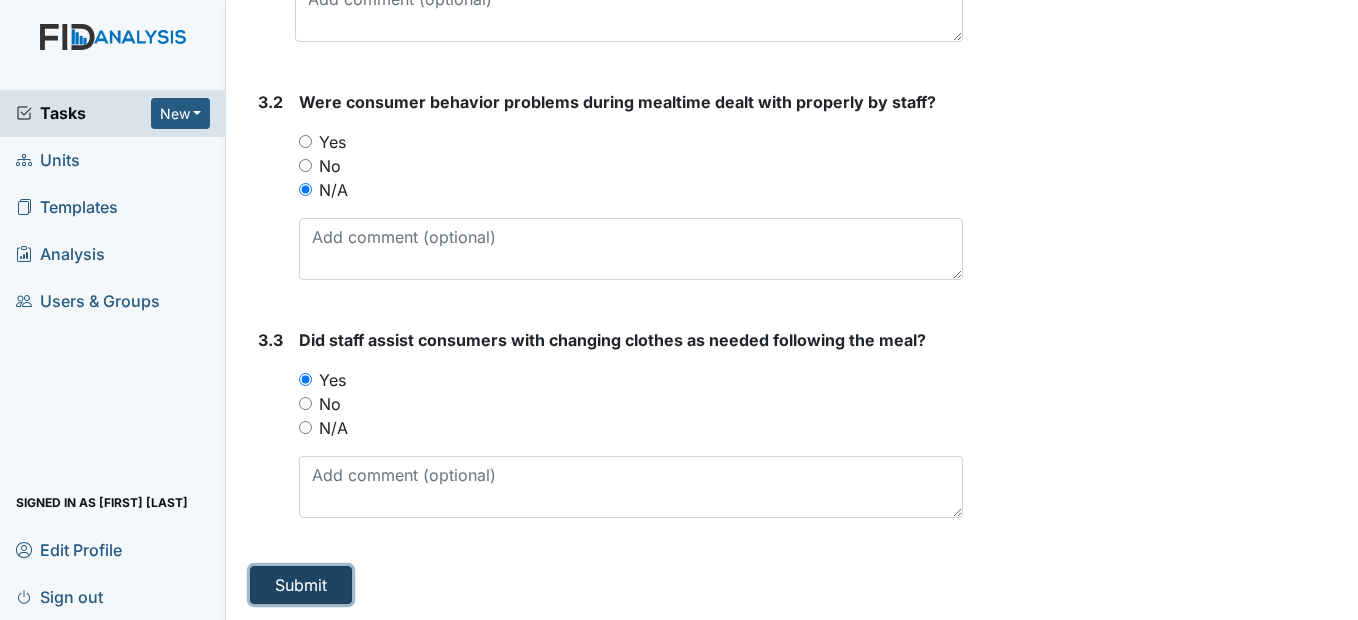 click on "Submit" at bounding box center (301, 585) 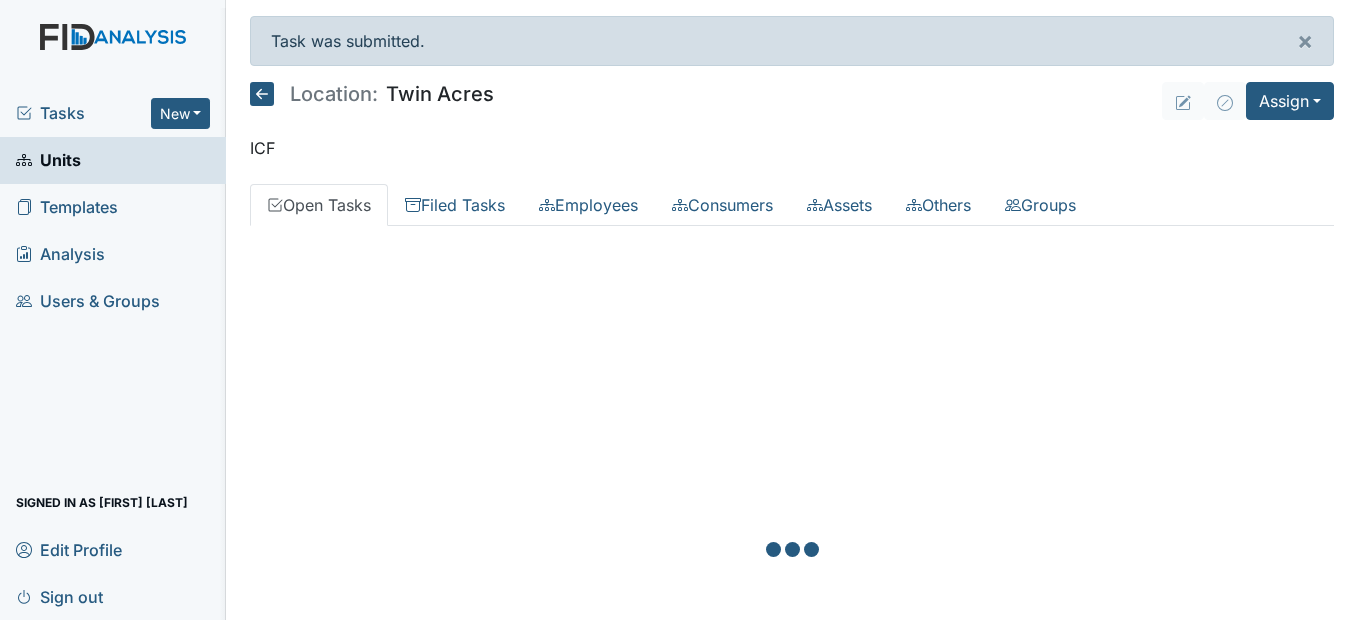 scroll, scrollTop: 0, scrollLeft: 0, axis: both 